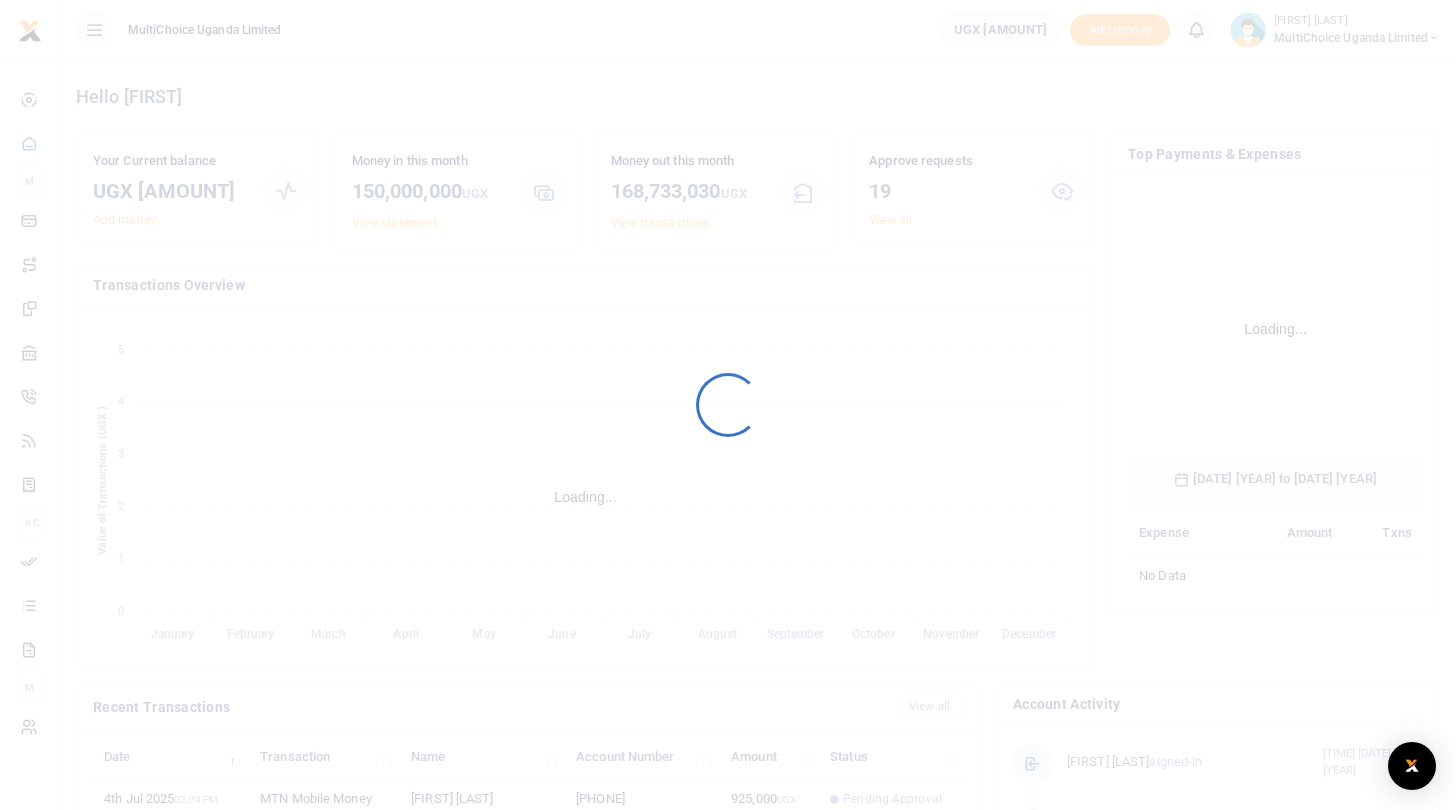 scroll, scrollTop: 0, scrollLeft: 0, axis: both 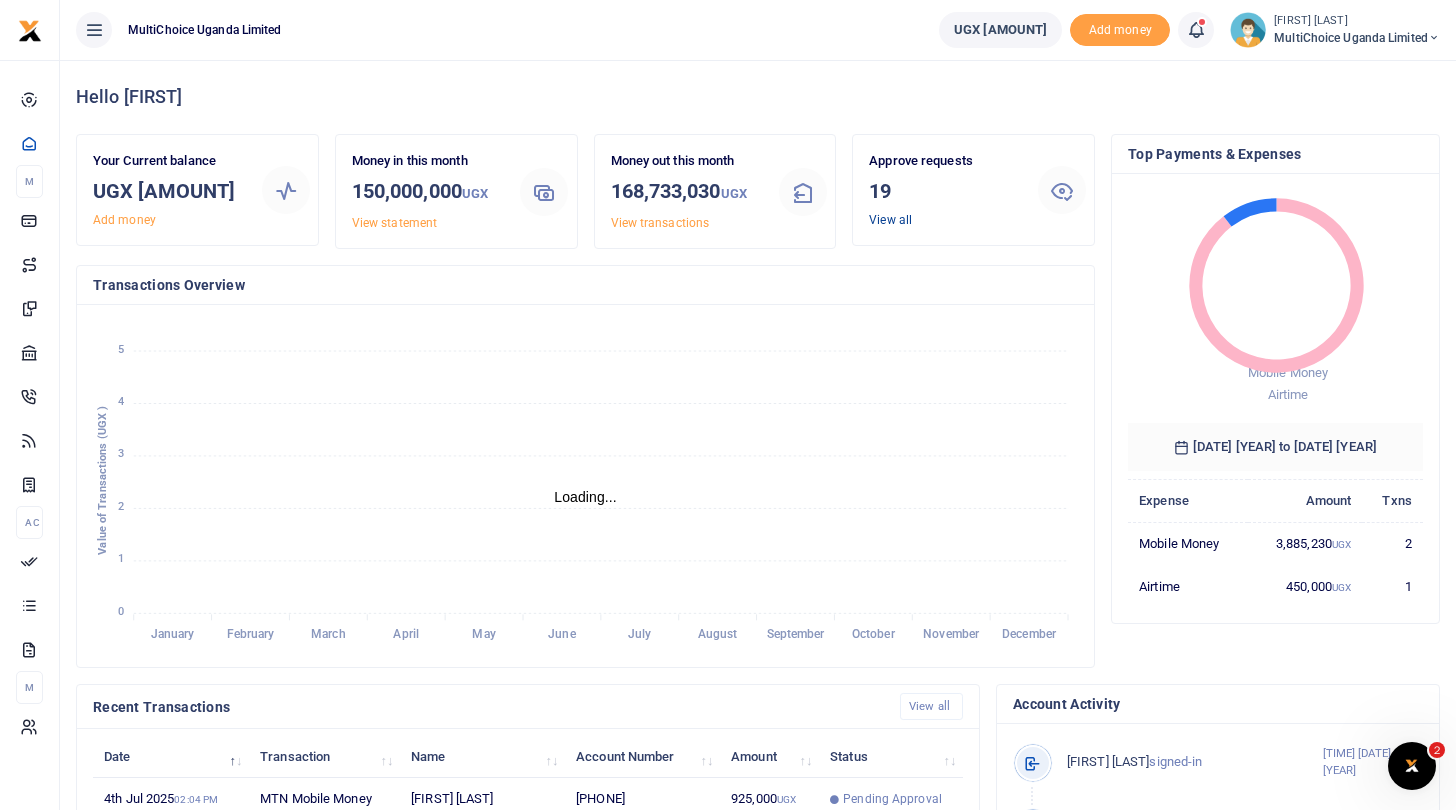 click on "View all" at bounding box center [890, 220] 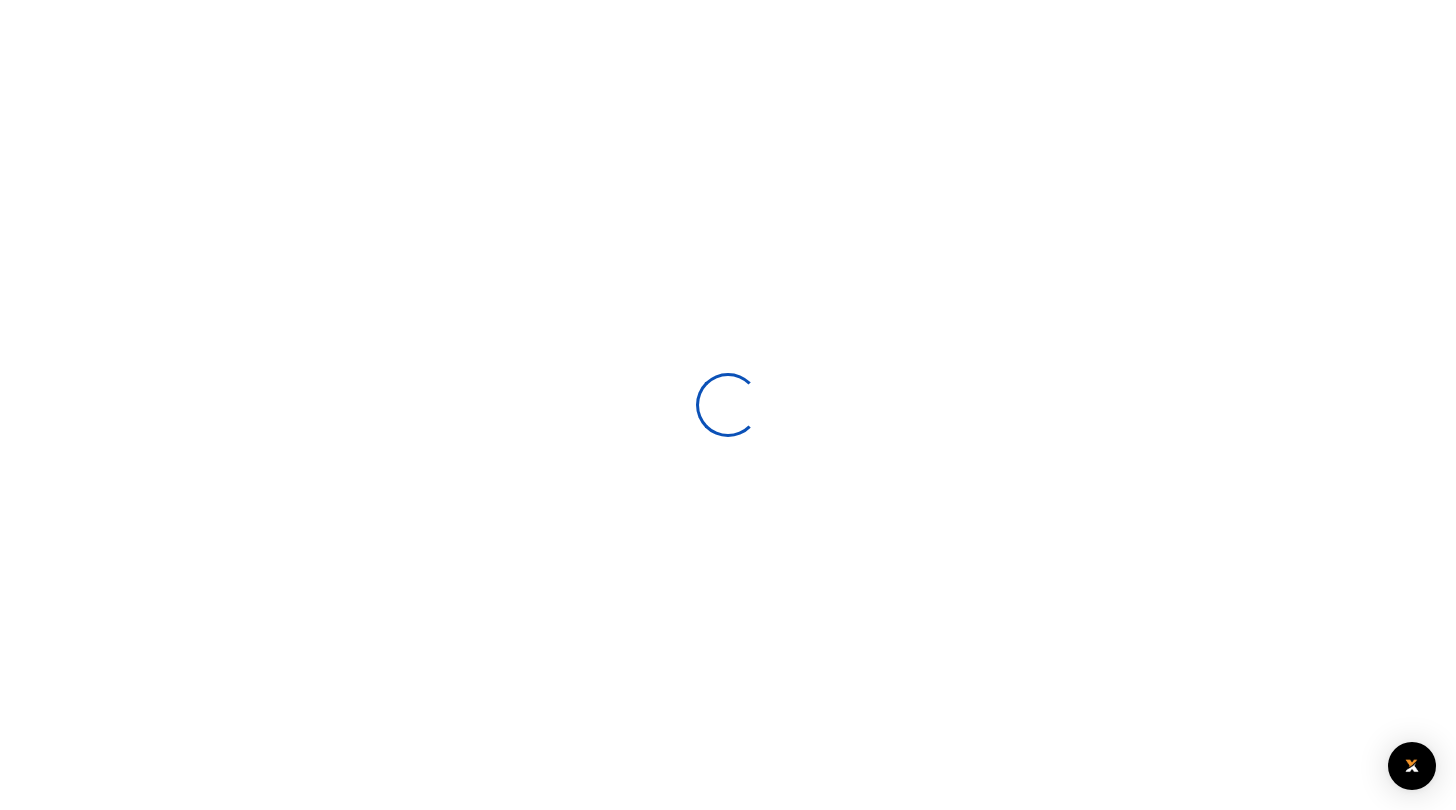 scroll, scrollTop: 0, scrollLeft: 0, axis: both 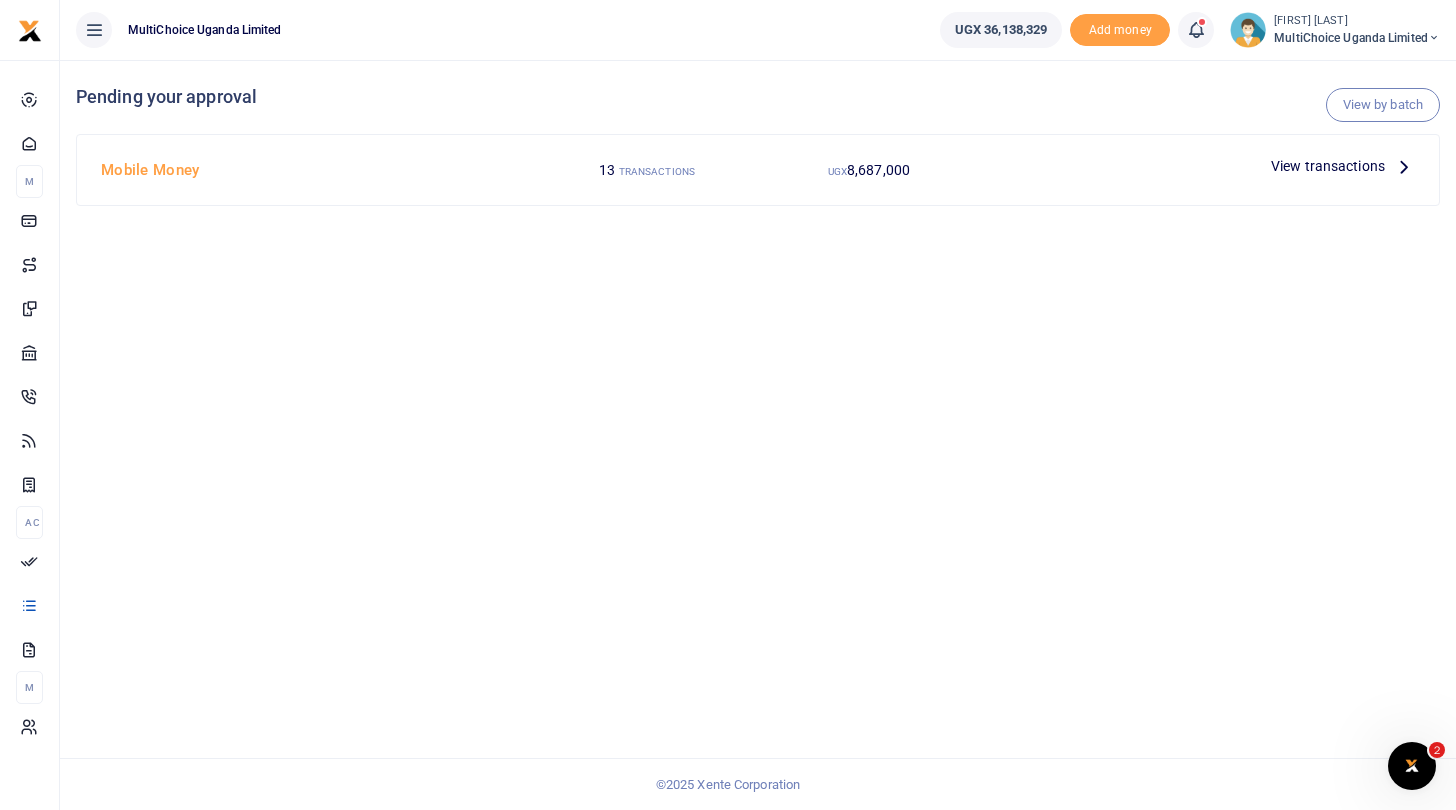 click on "View transactions" at bounding box center [1328, 166] 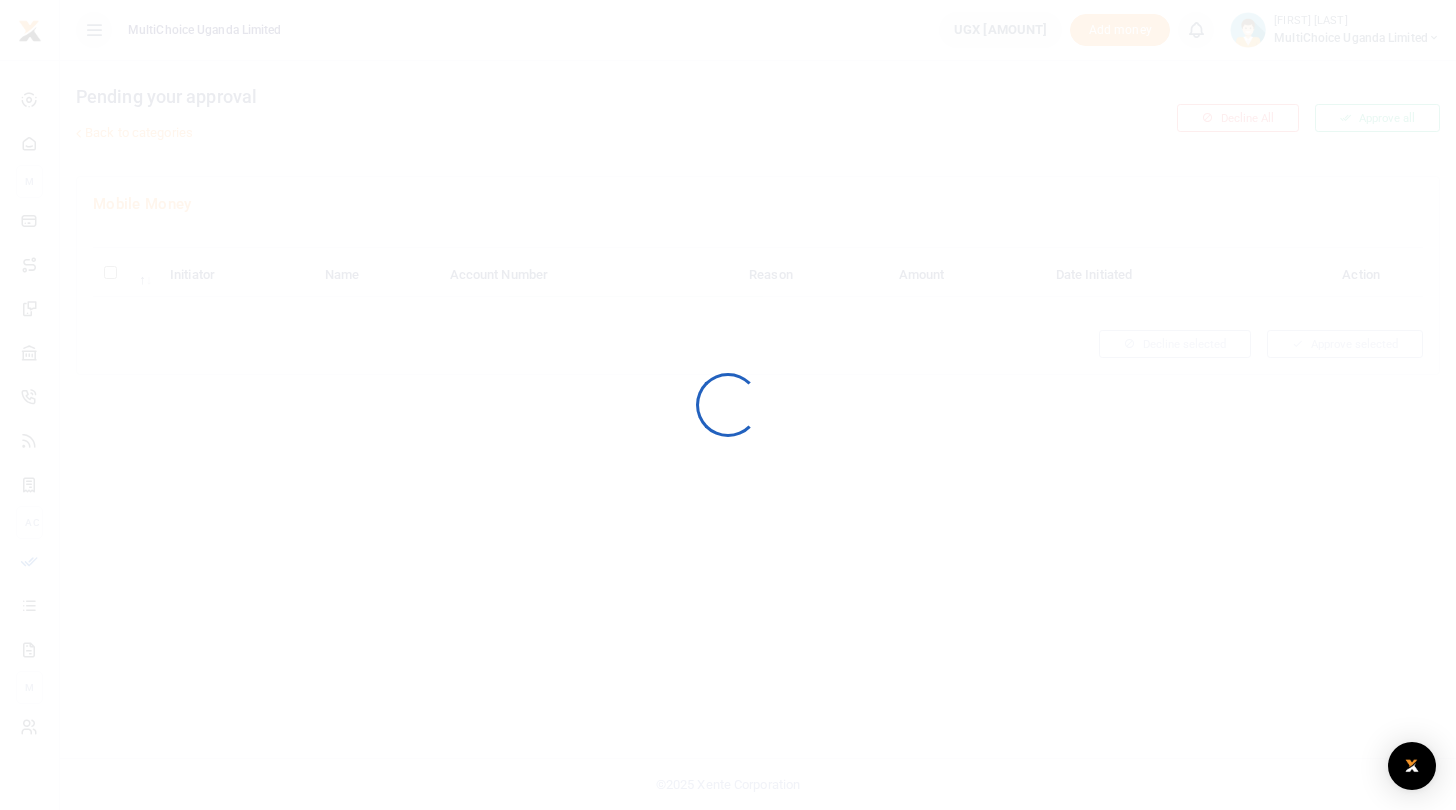 scroll, scrollTop: 0, scrollLeft: 0, axis: both 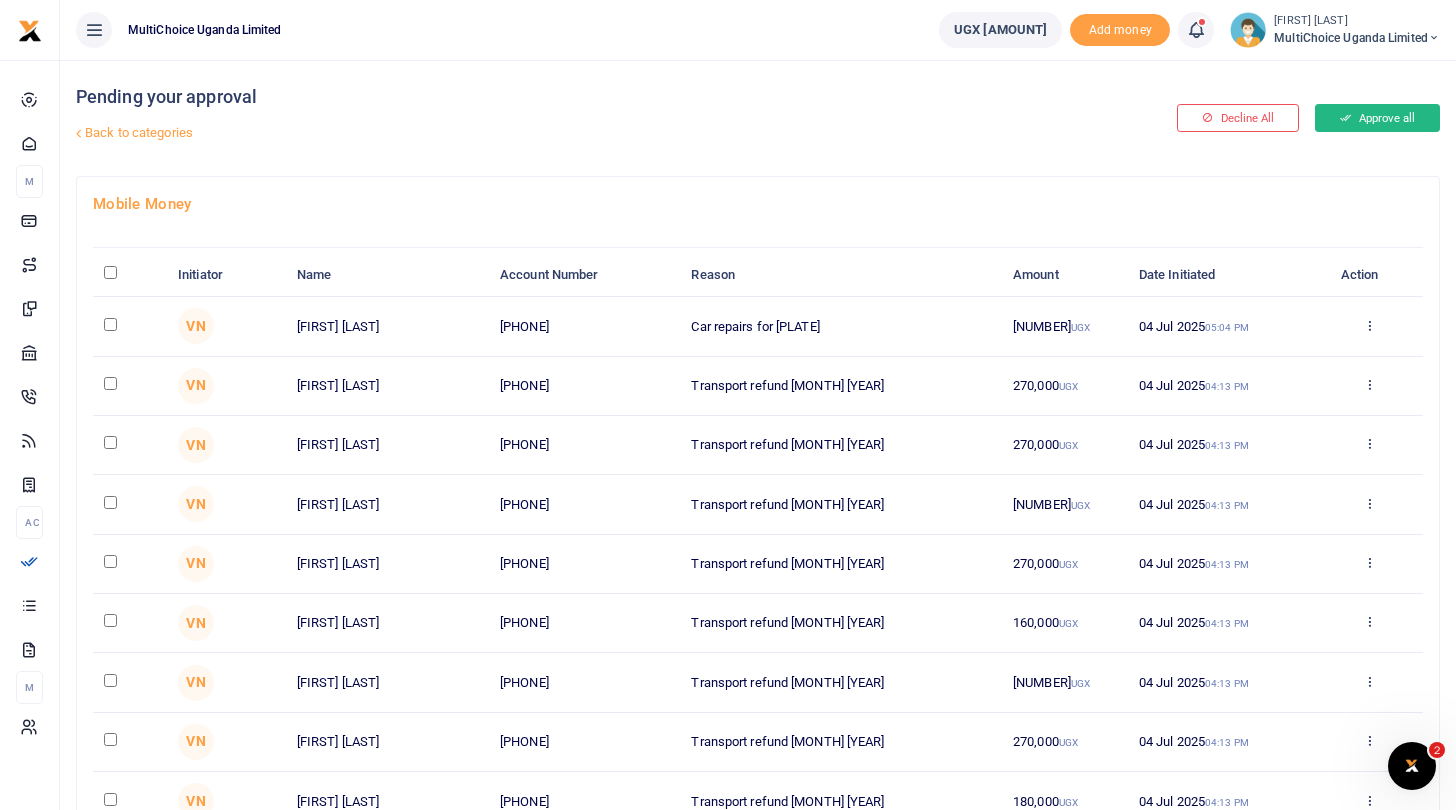 click on "Approve all" at bounding box center [1377, 118] 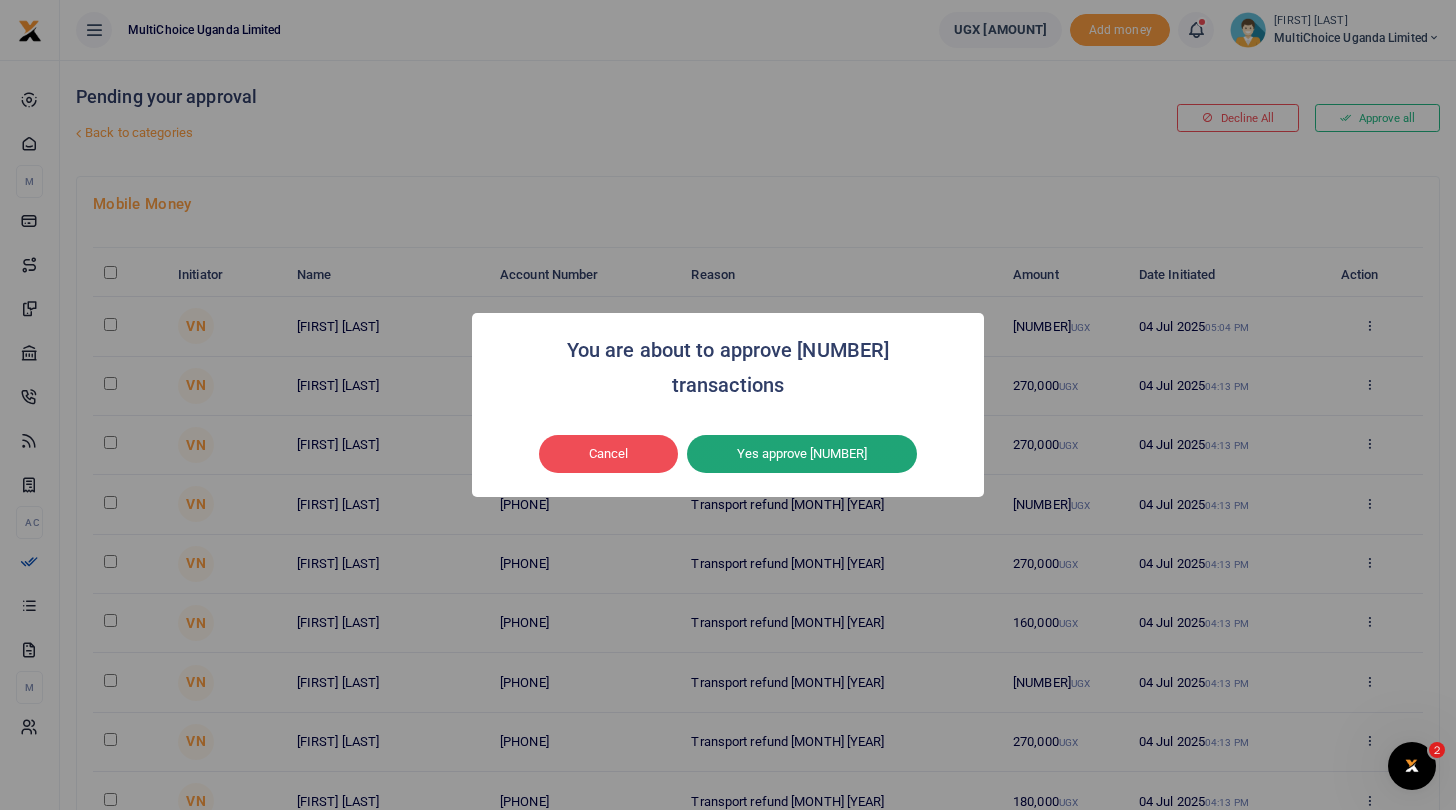 click on "Yes approve [NUMBER]" at bounding box center (802, 454) 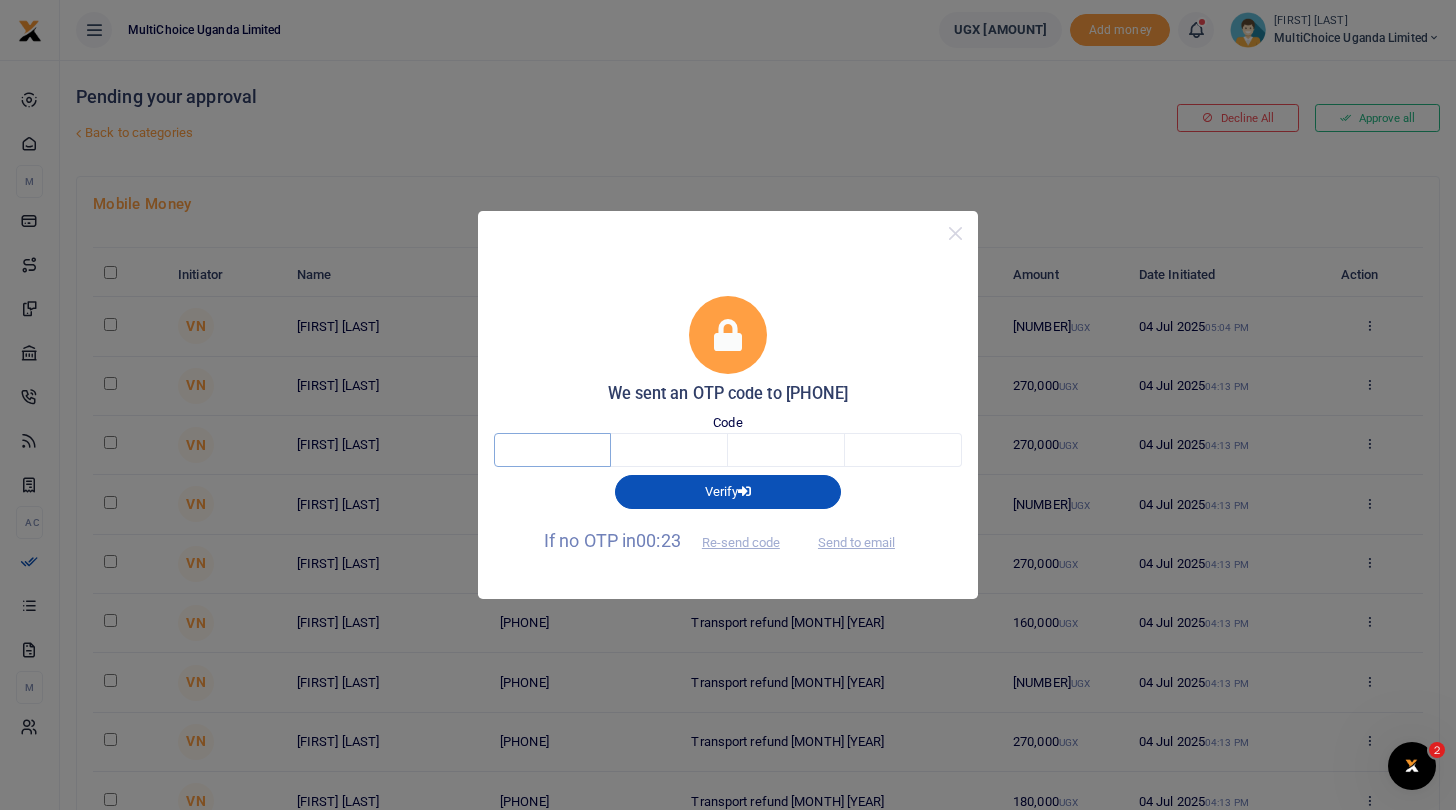 click at bounding box center [552, 450] 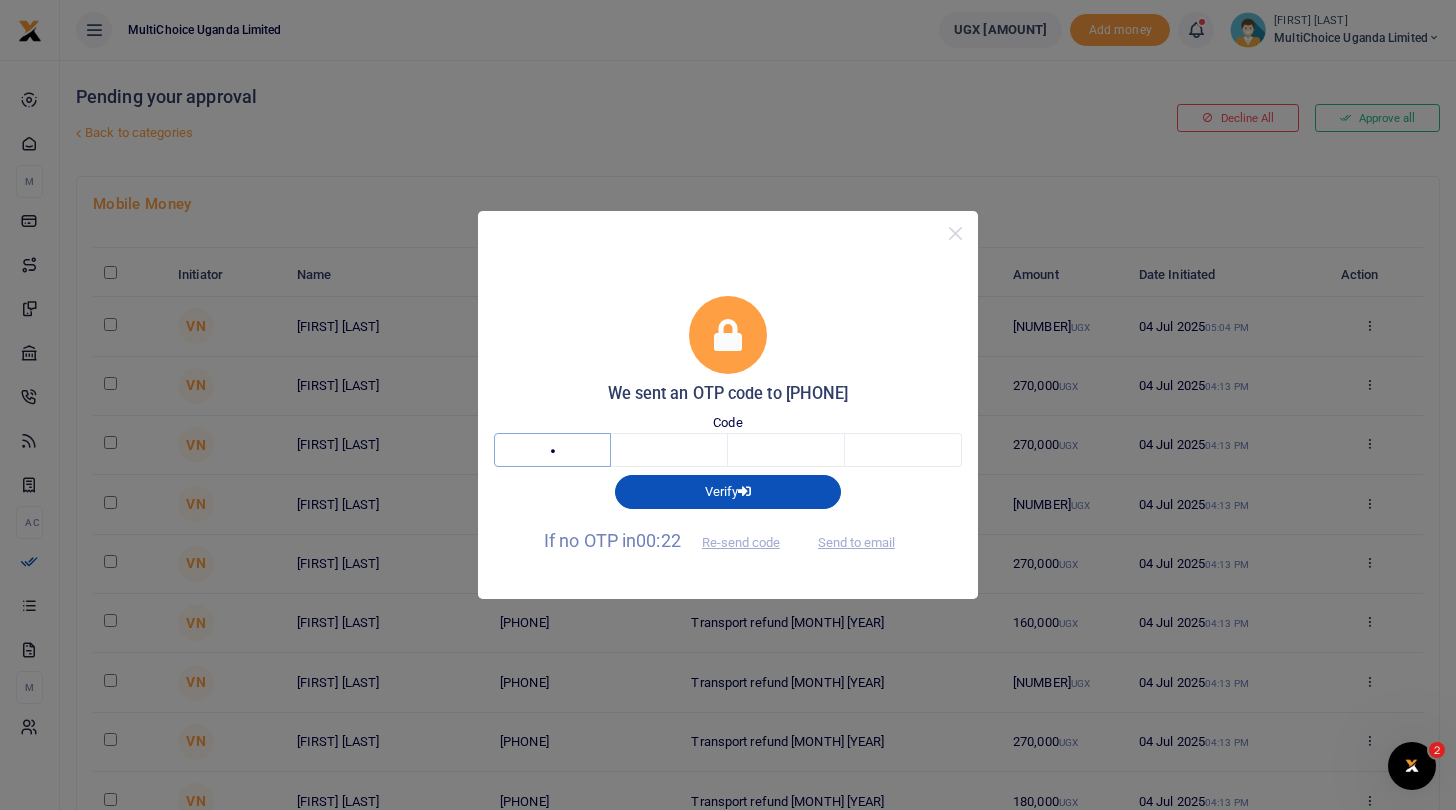 type on "2" 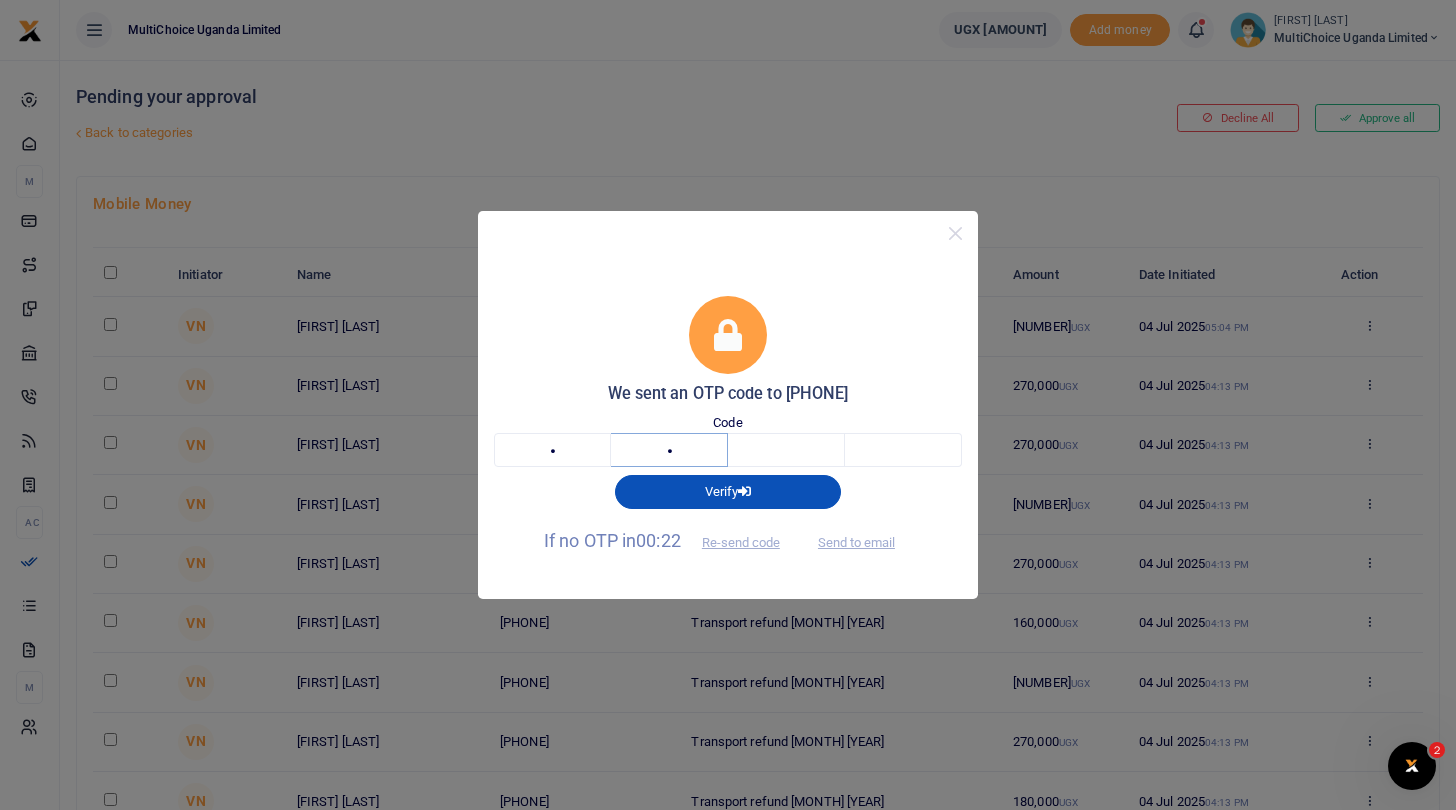 type on "2" 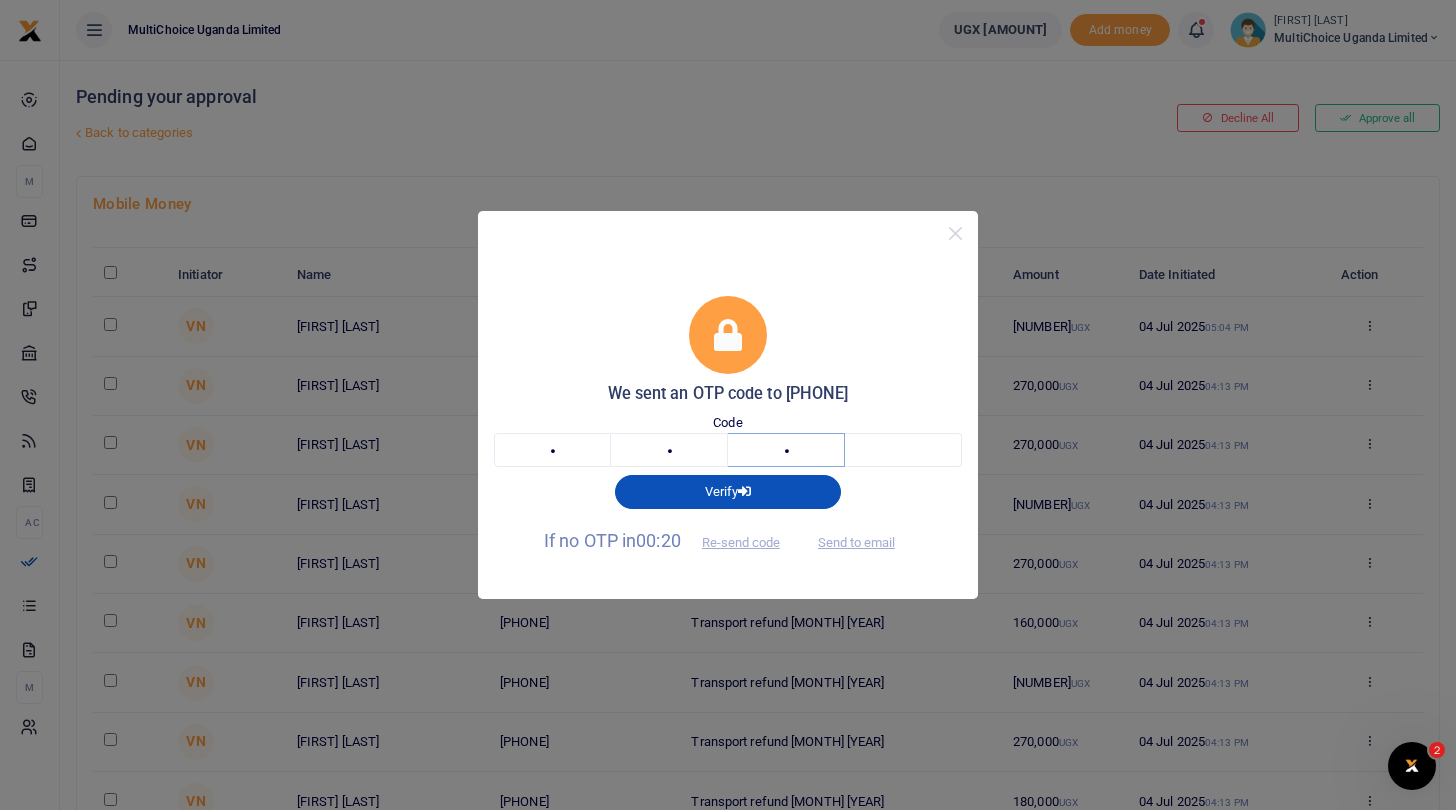 type on "9" 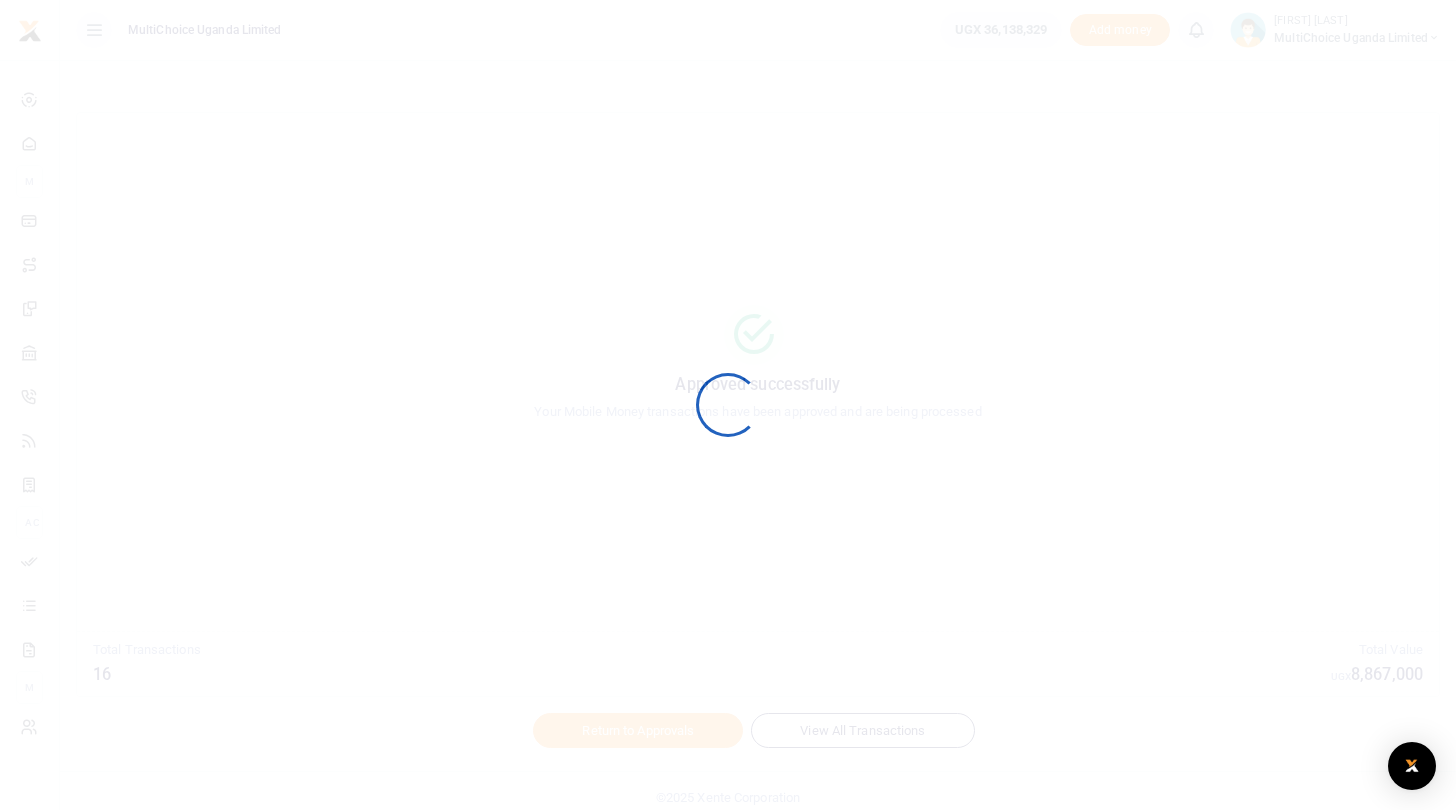 scroll, scrollTop: 0, scrollLeft: 0, axis: both 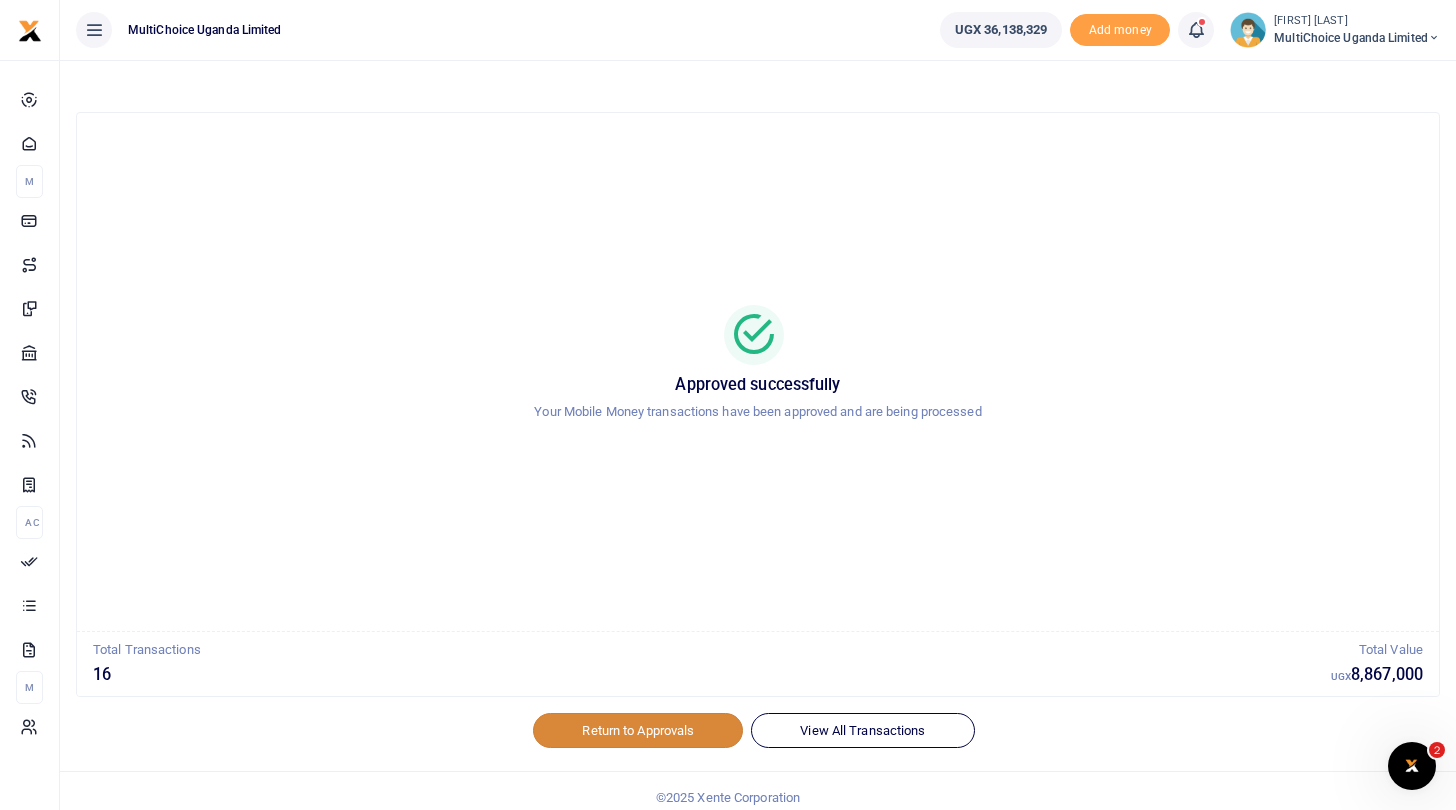 click on "Return to Approvals" at bounding box center (638, 730) 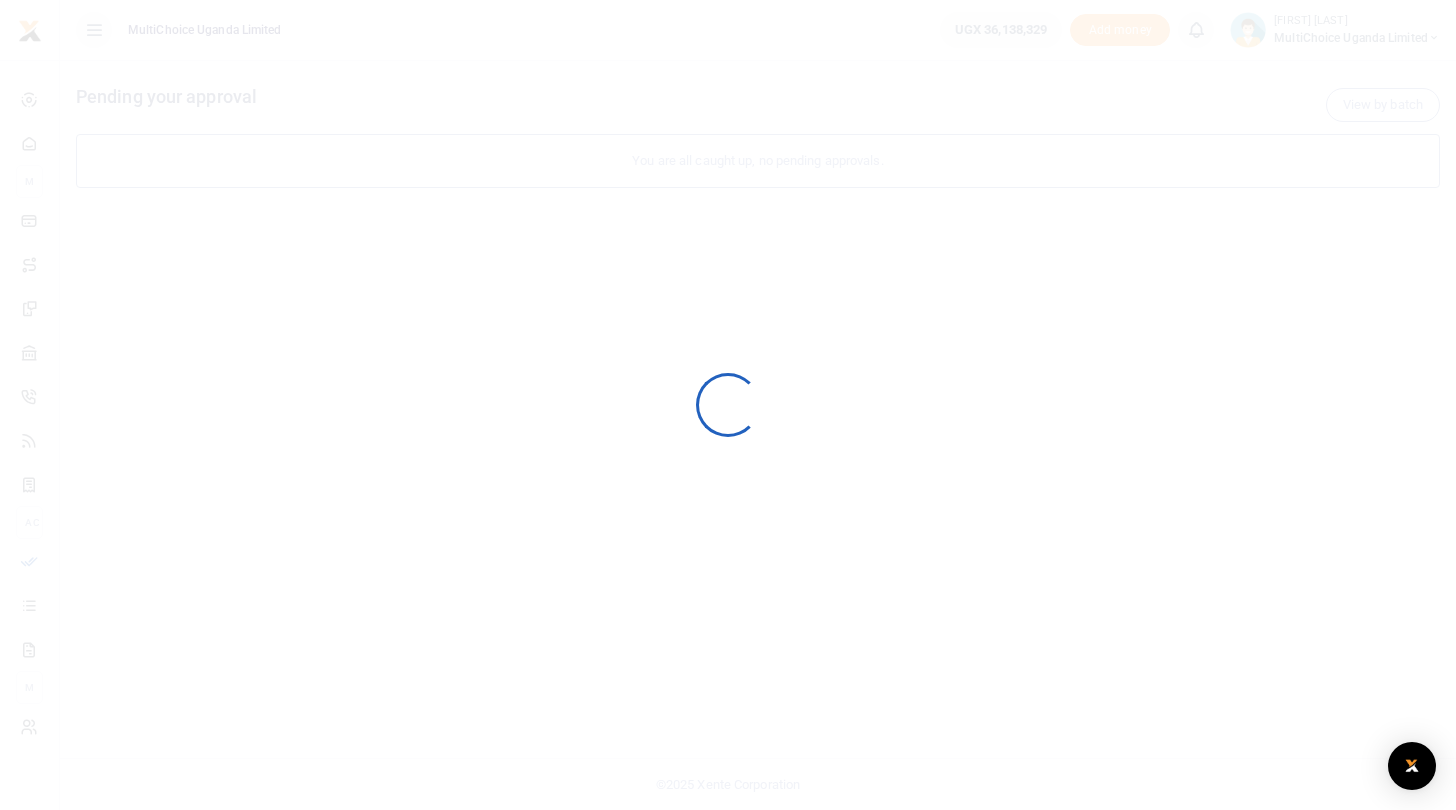 scroll, scrollTop: 0, scrollLeft: 0, axis: both 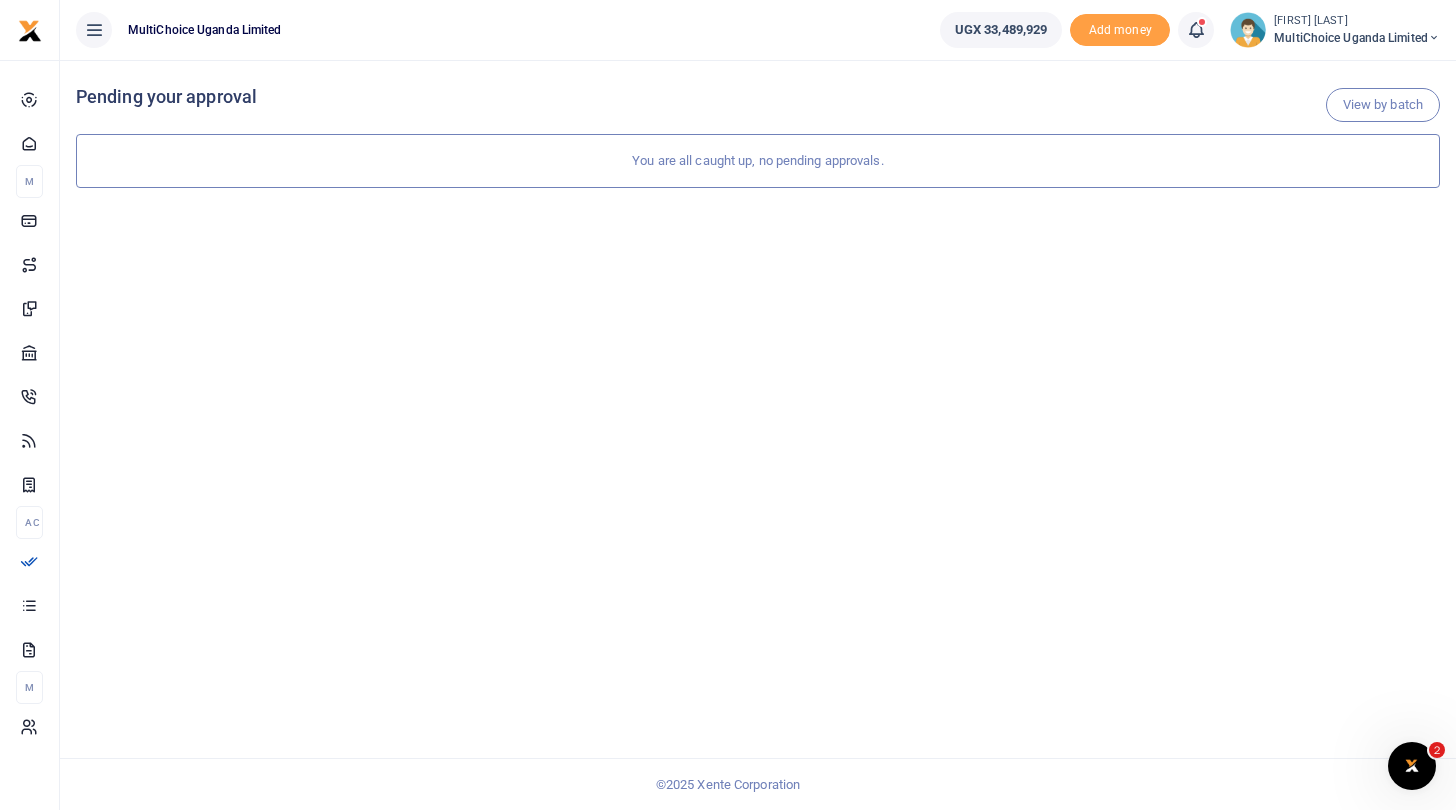 click on "MultiChoice Uganda Limited" at bounding box center (1357, 38) 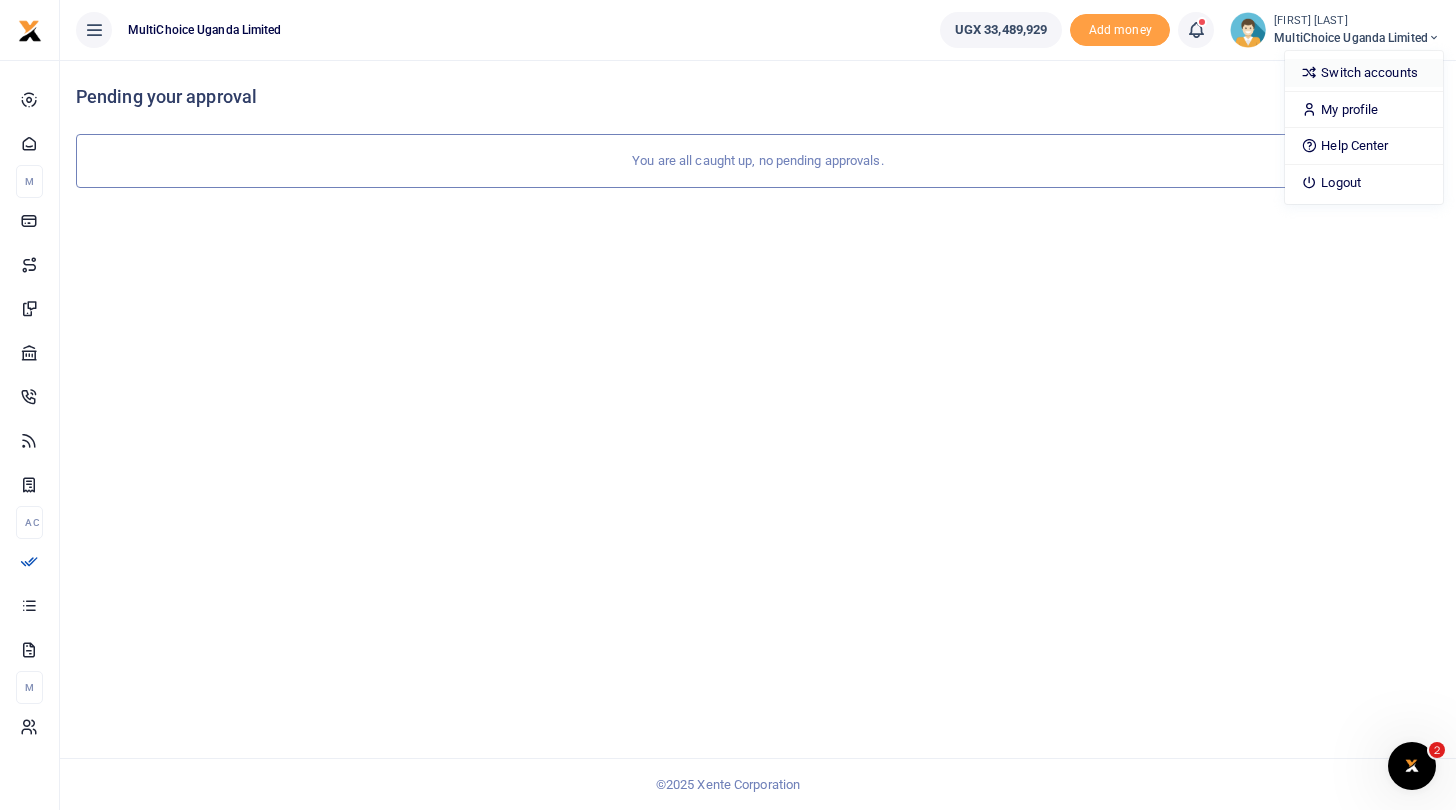 click on "Switch accounts" at bounding box center (1364, 73) 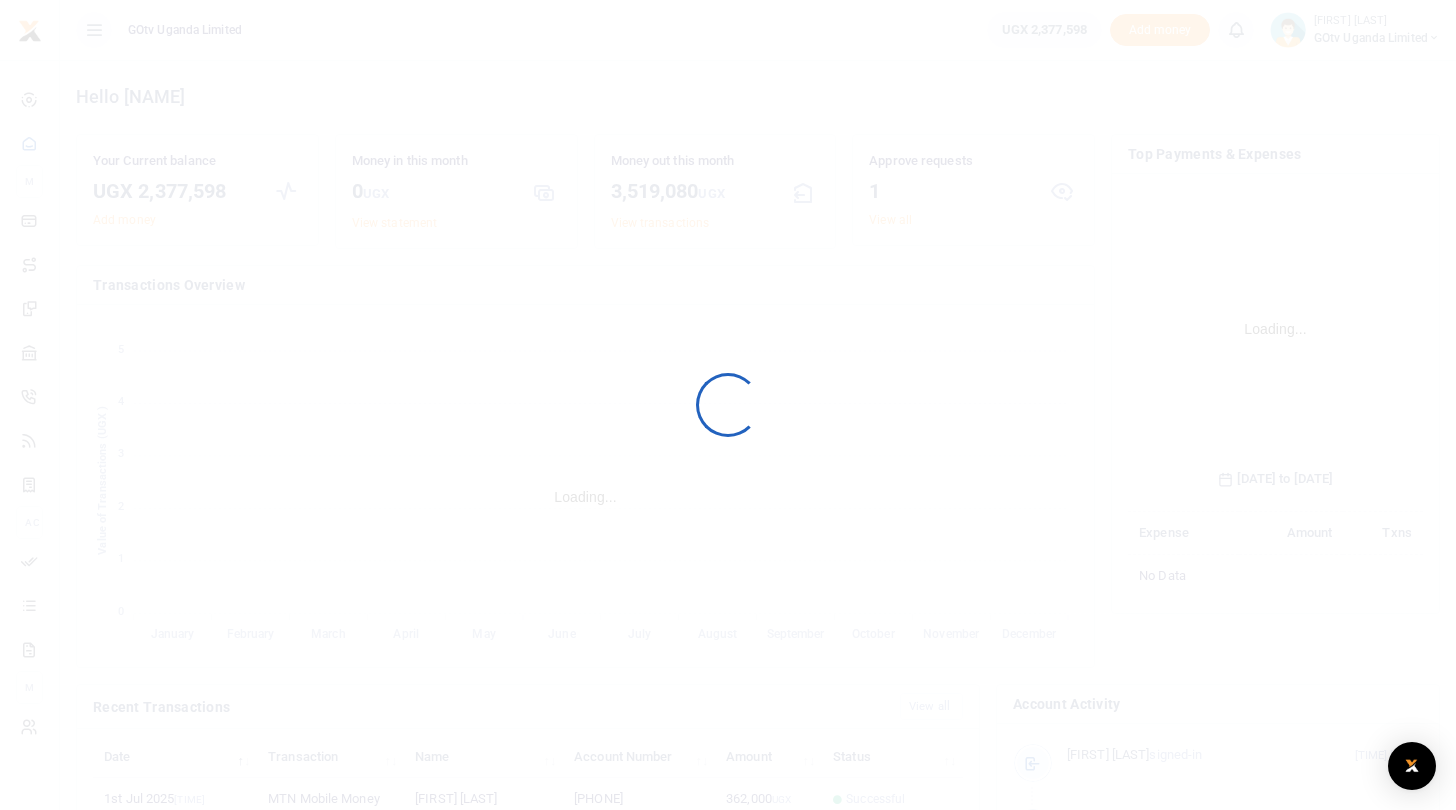scroll, scrollTop: 0, scrollLeft: 0, axis: both 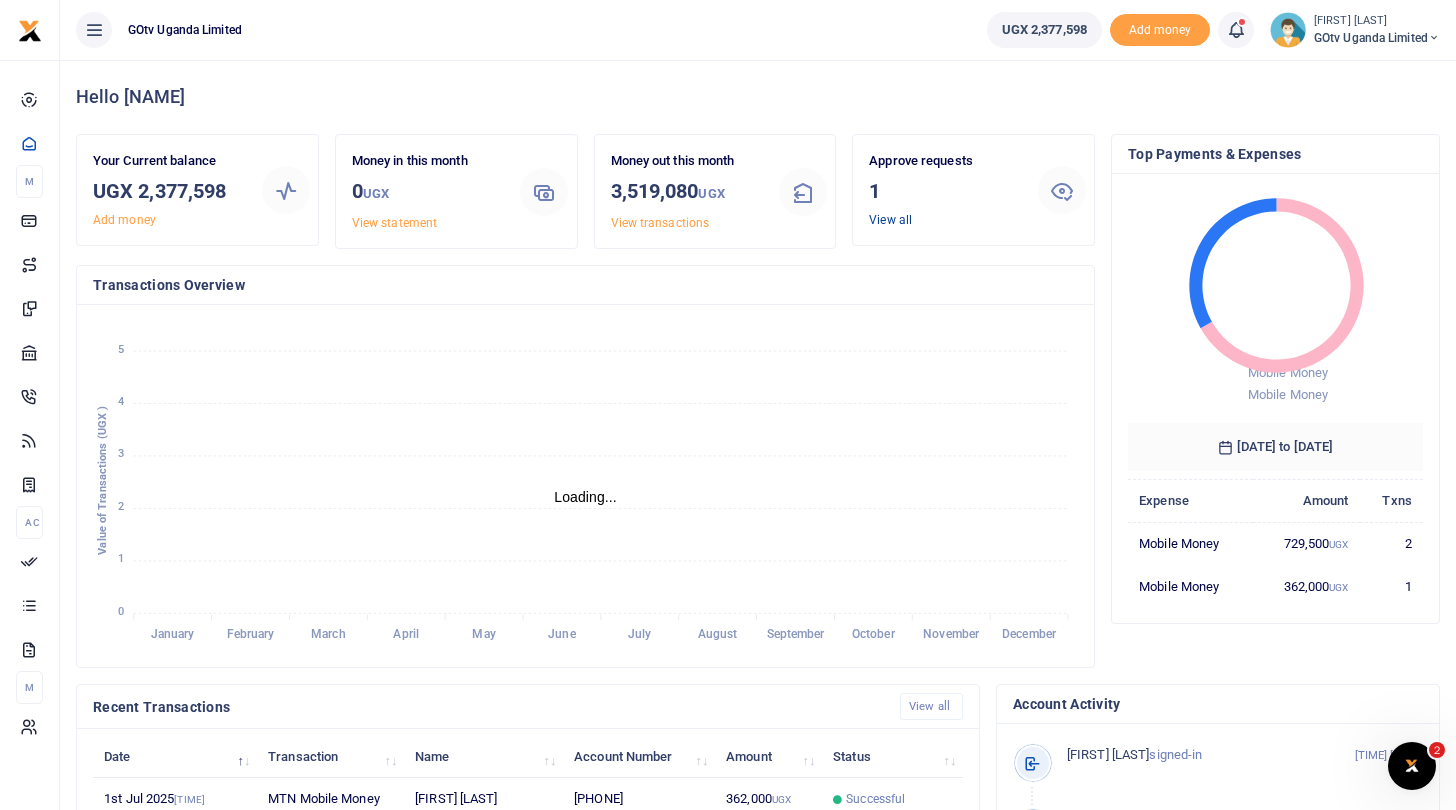 click on "View all" at bounding box center (890, 220) 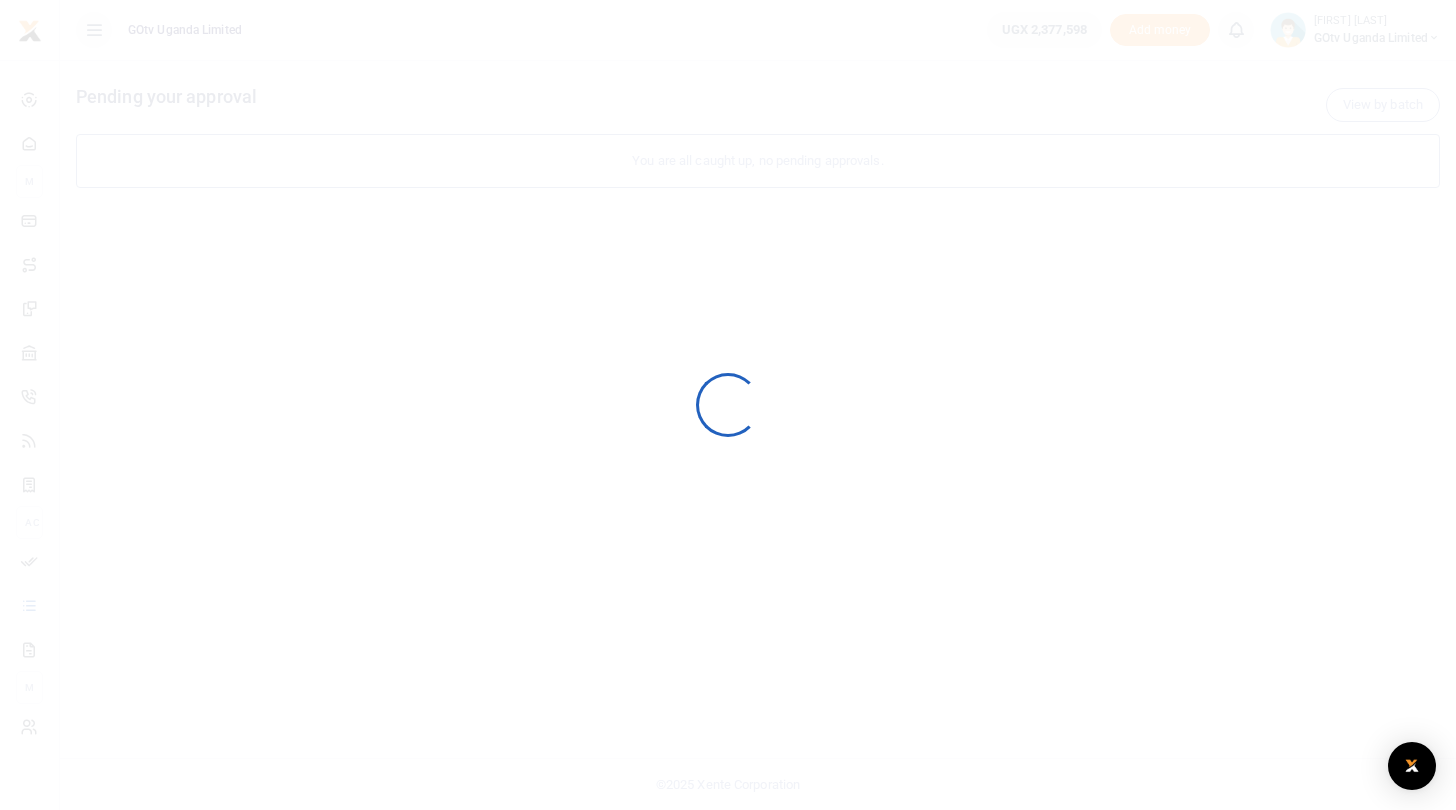scroll, scrollTop: 0, scrollLeft: 0, axis: both 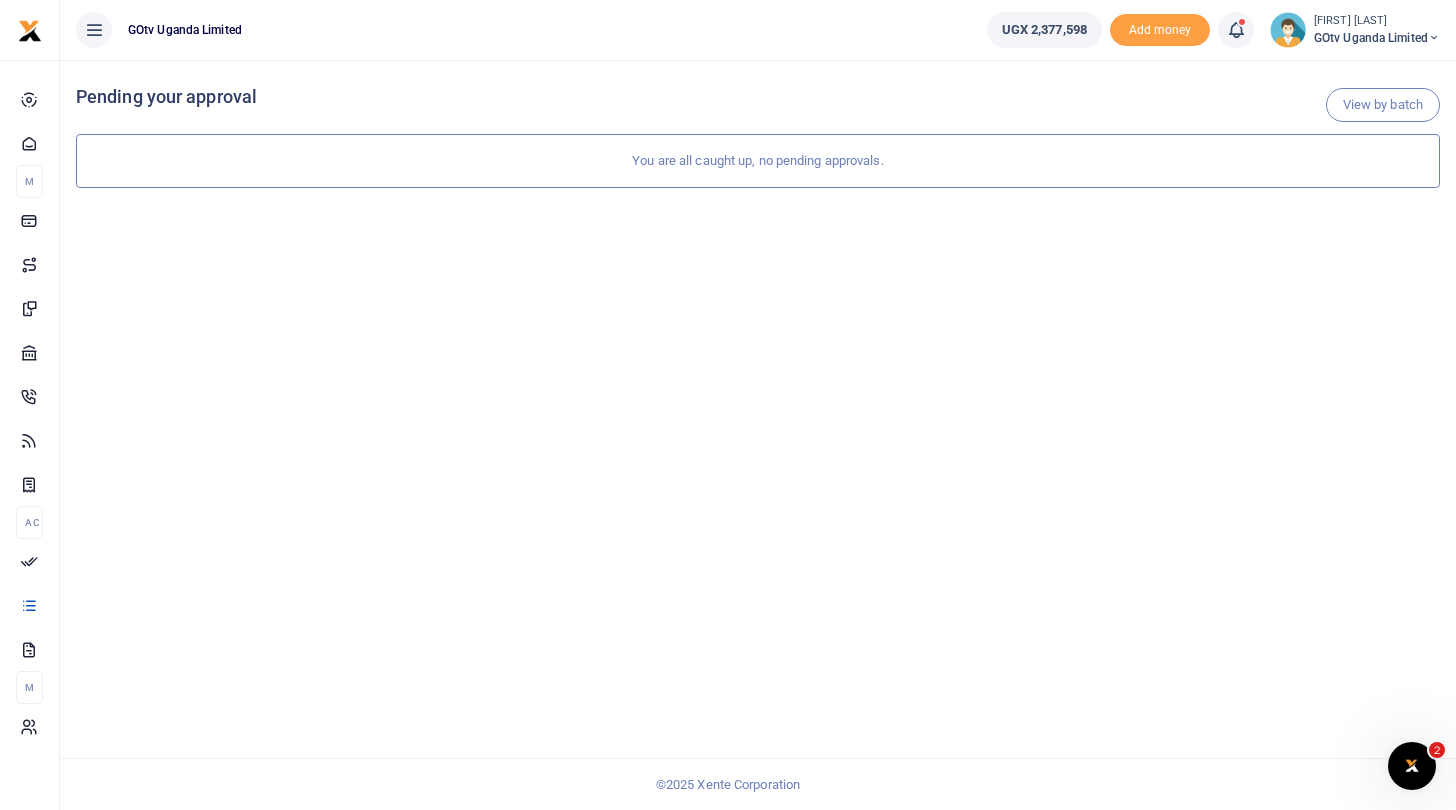 click on "GOtv Uganda Limited" at bounding box center (1377, 38) 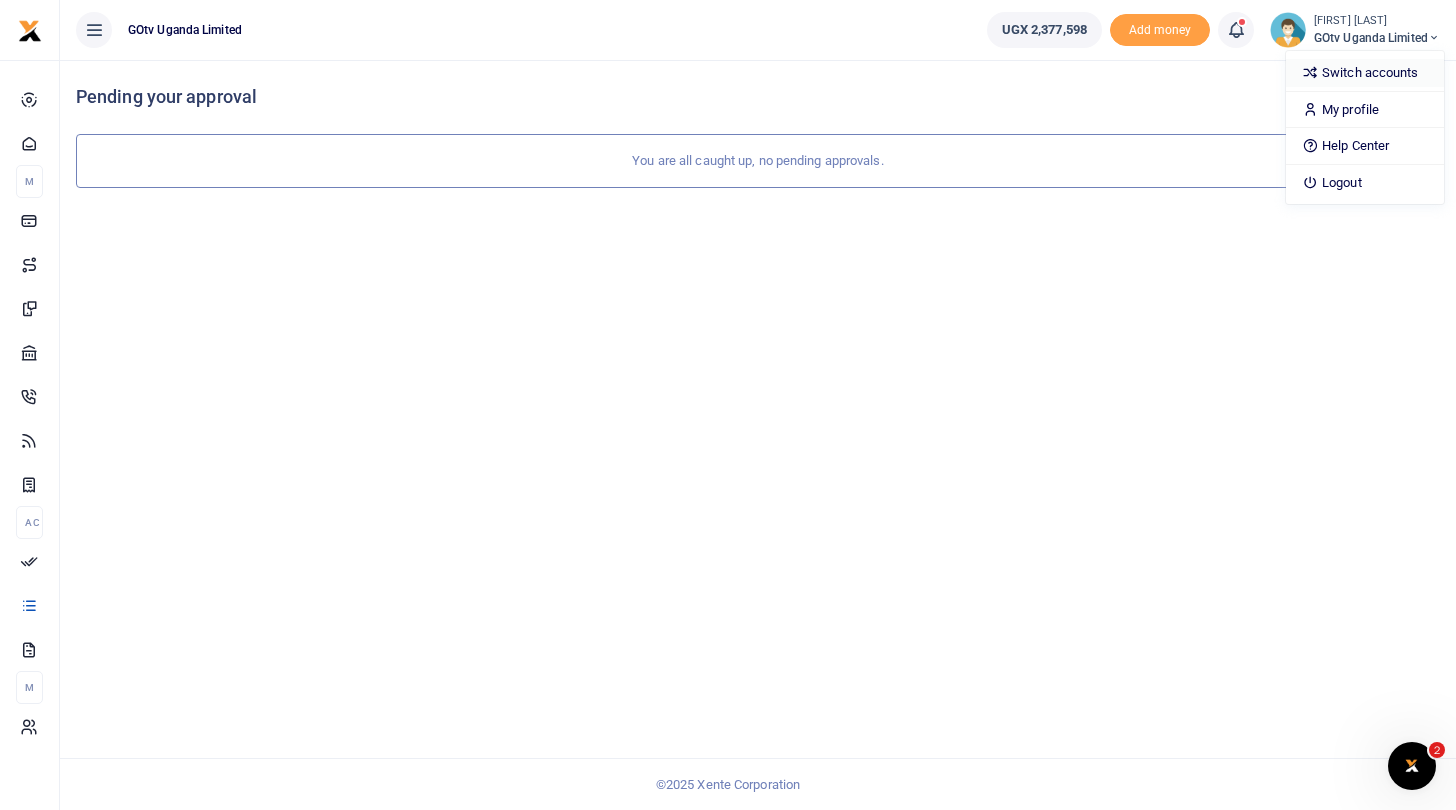 click on "Switch accounts" at bounding box center [1365, 73] 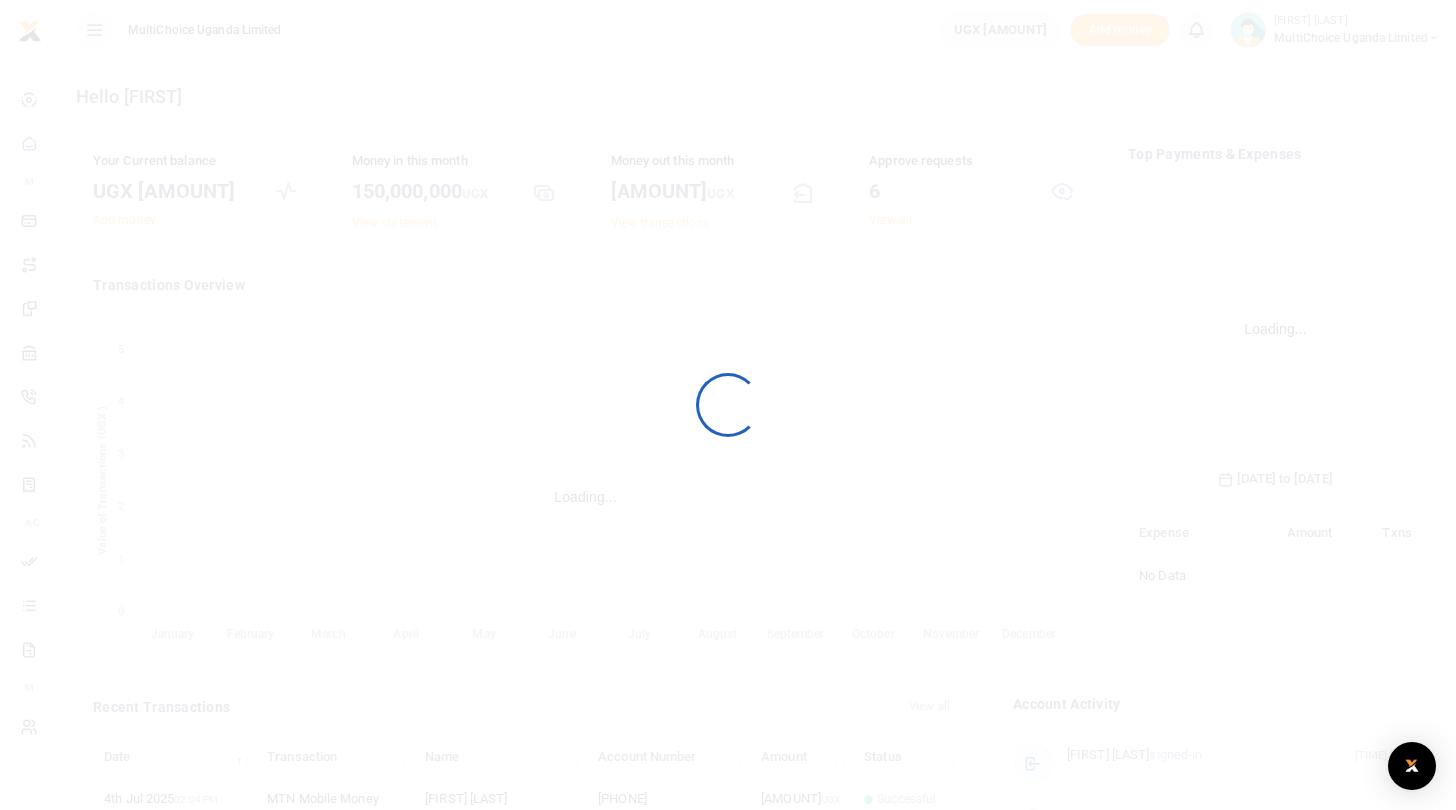 scroll, scrollTop: 0, scrollLeft: 0, axis: both 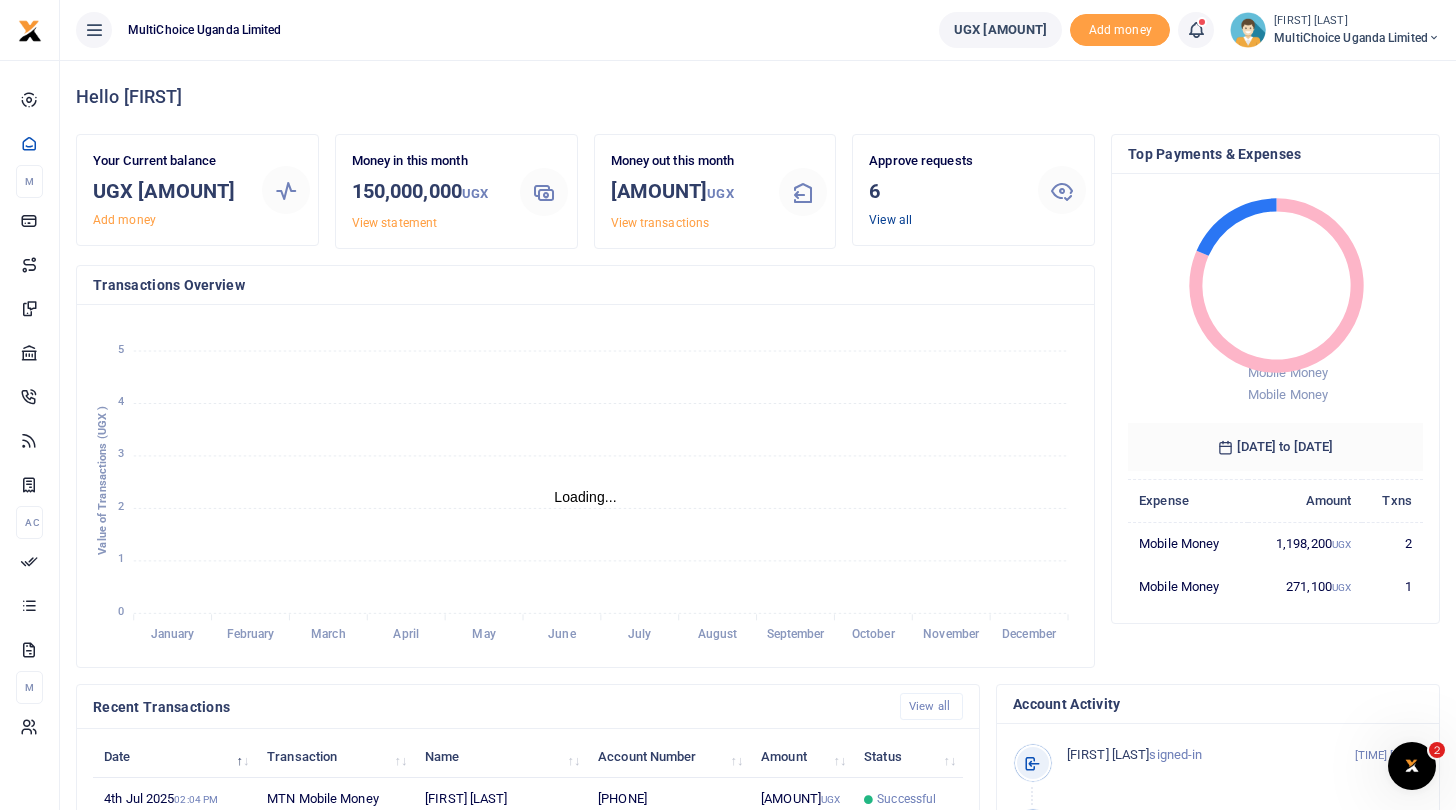 click on "View all" at bounding box center (890, 220) 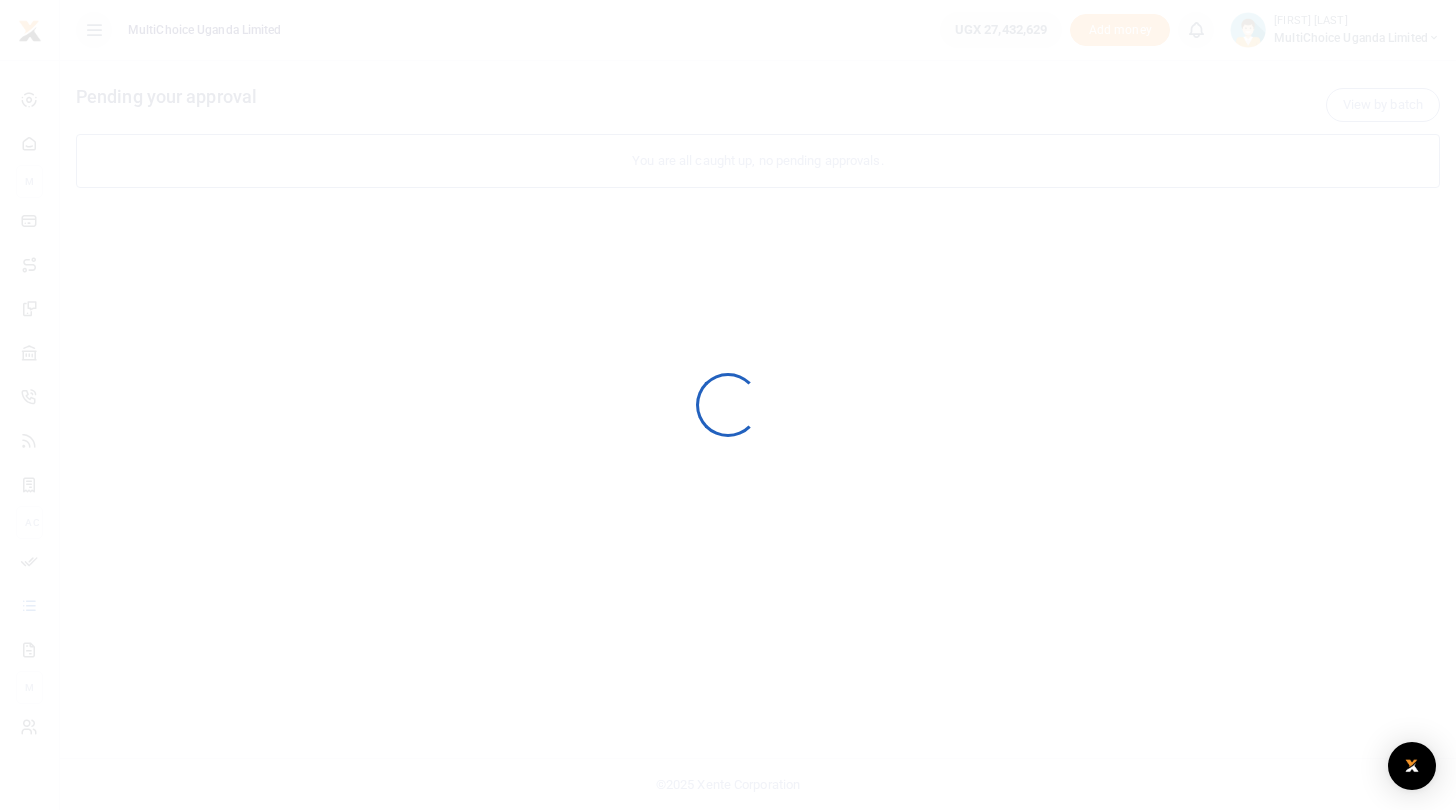 scroll, scrollTop: 0, scrollLeft: 0, axis: both 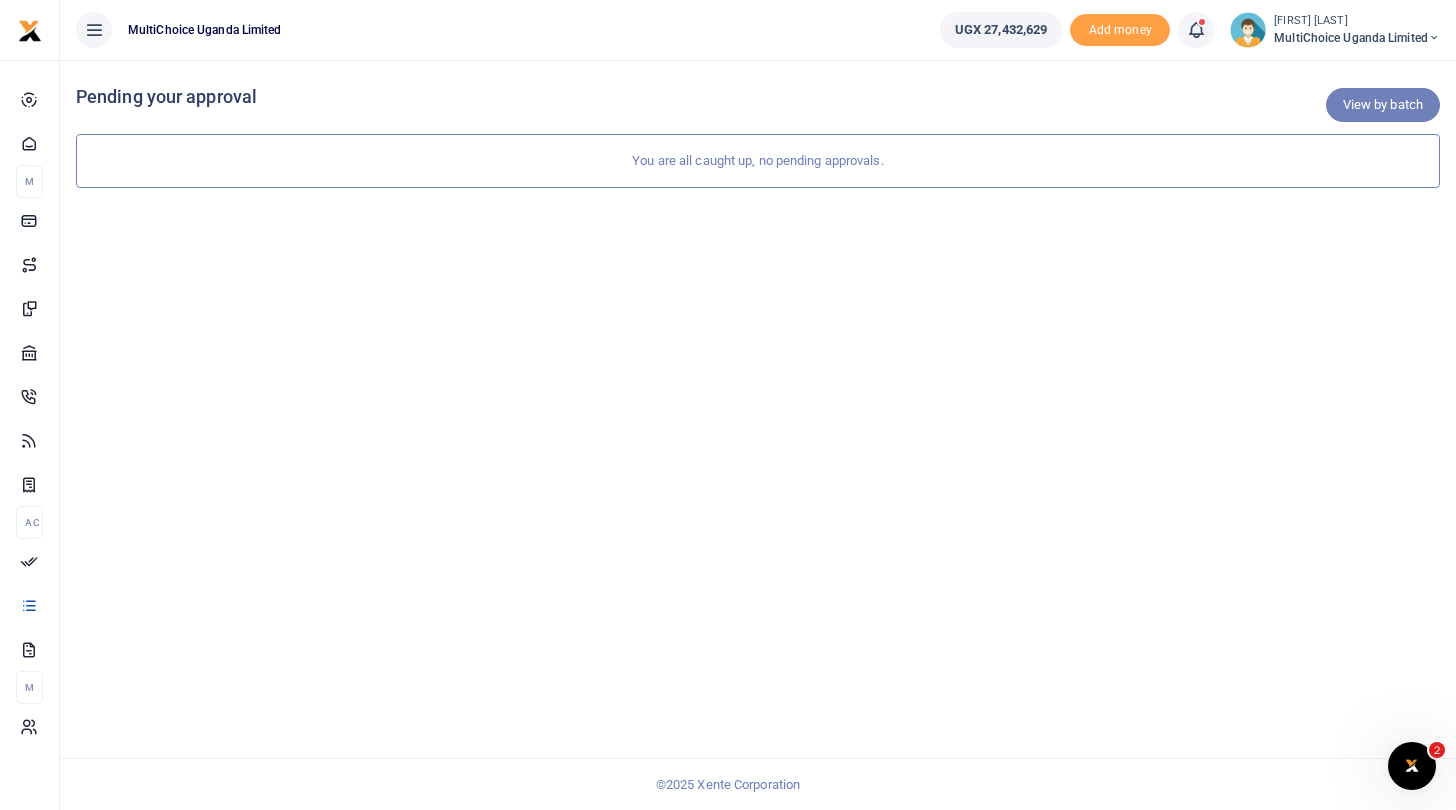 click on "View by batch" at bounding box center (1383, 105) 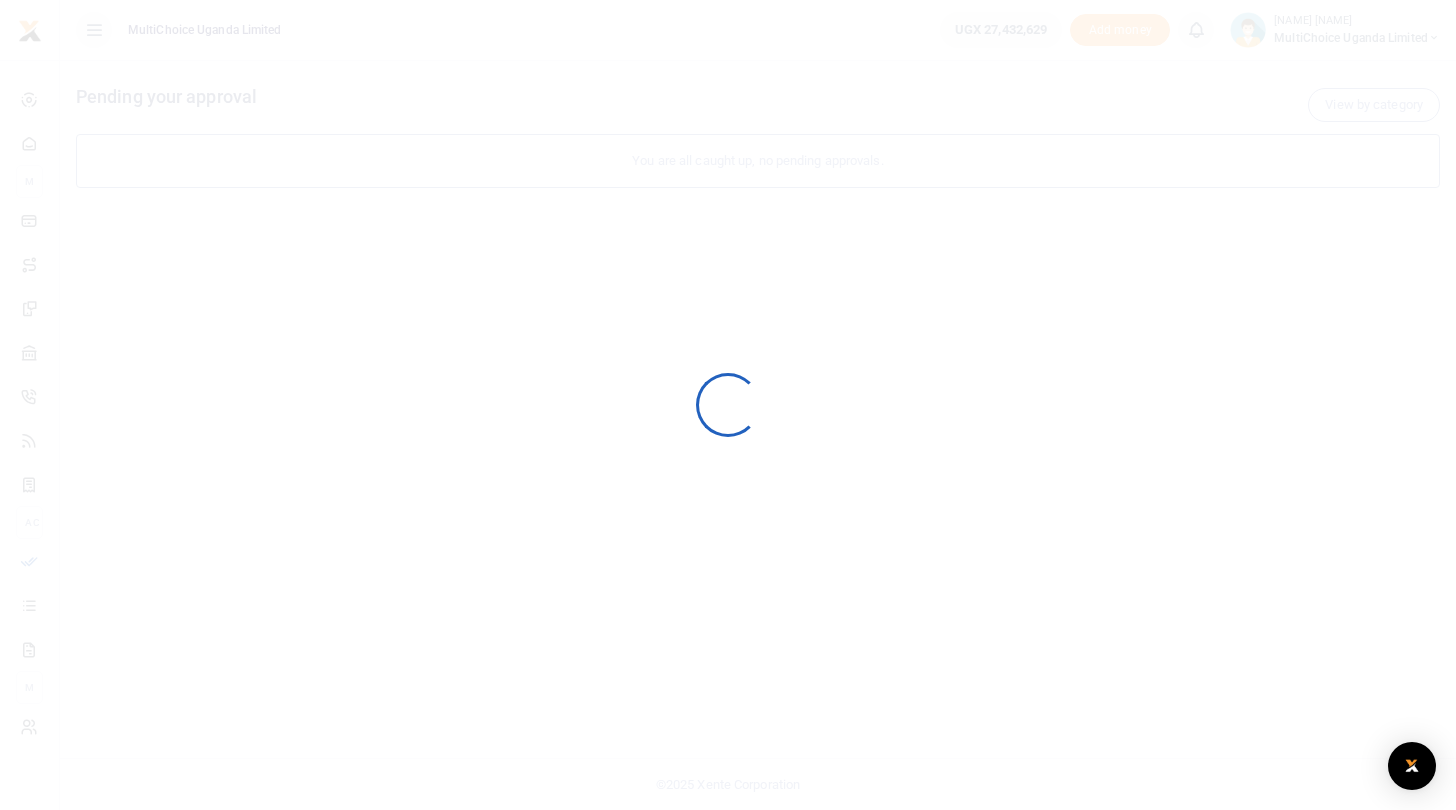 scroll, scrollTop: 0, scrollLeft: 0, axis: both 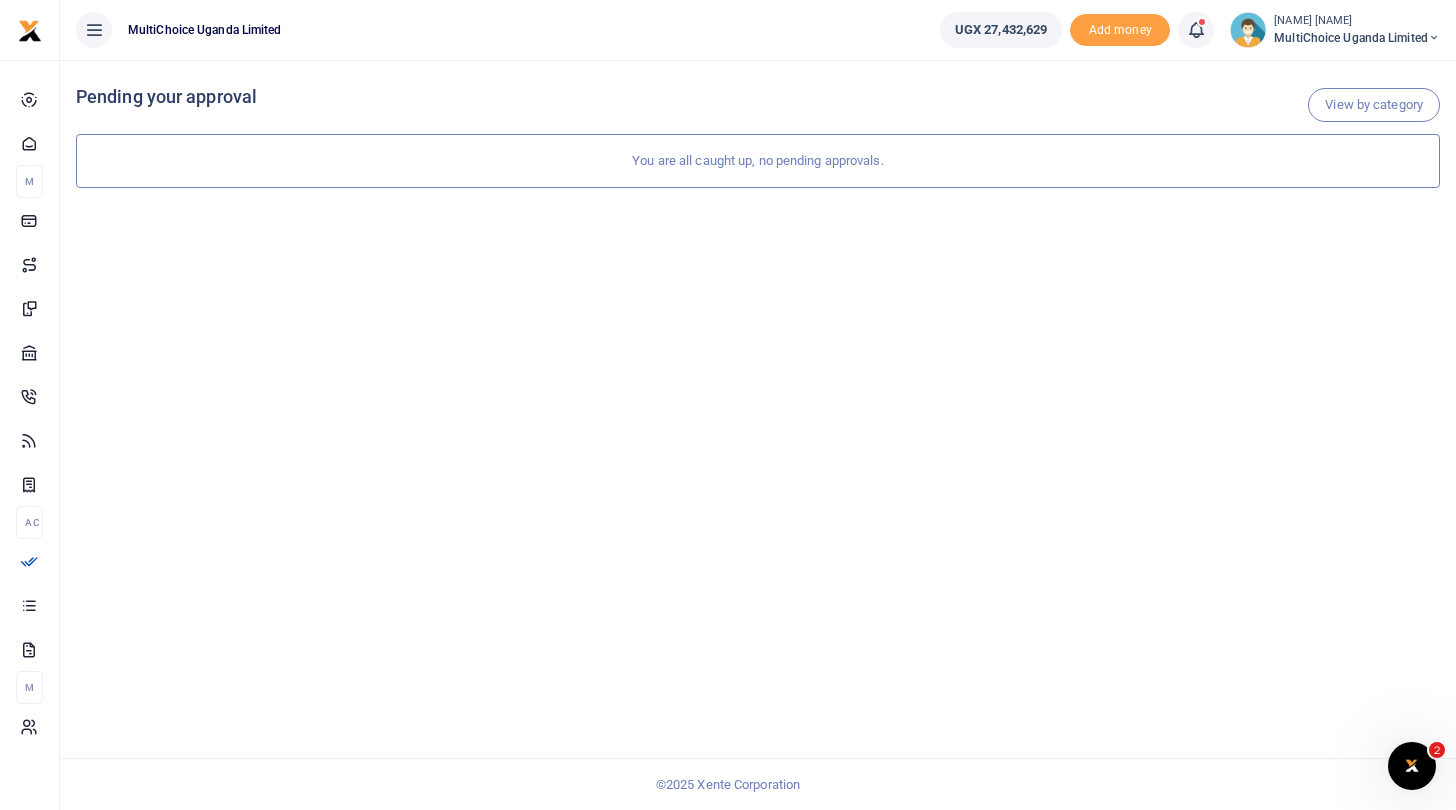 click on "You are all caught up, no pending approvals." at bounding box center (758, 161) 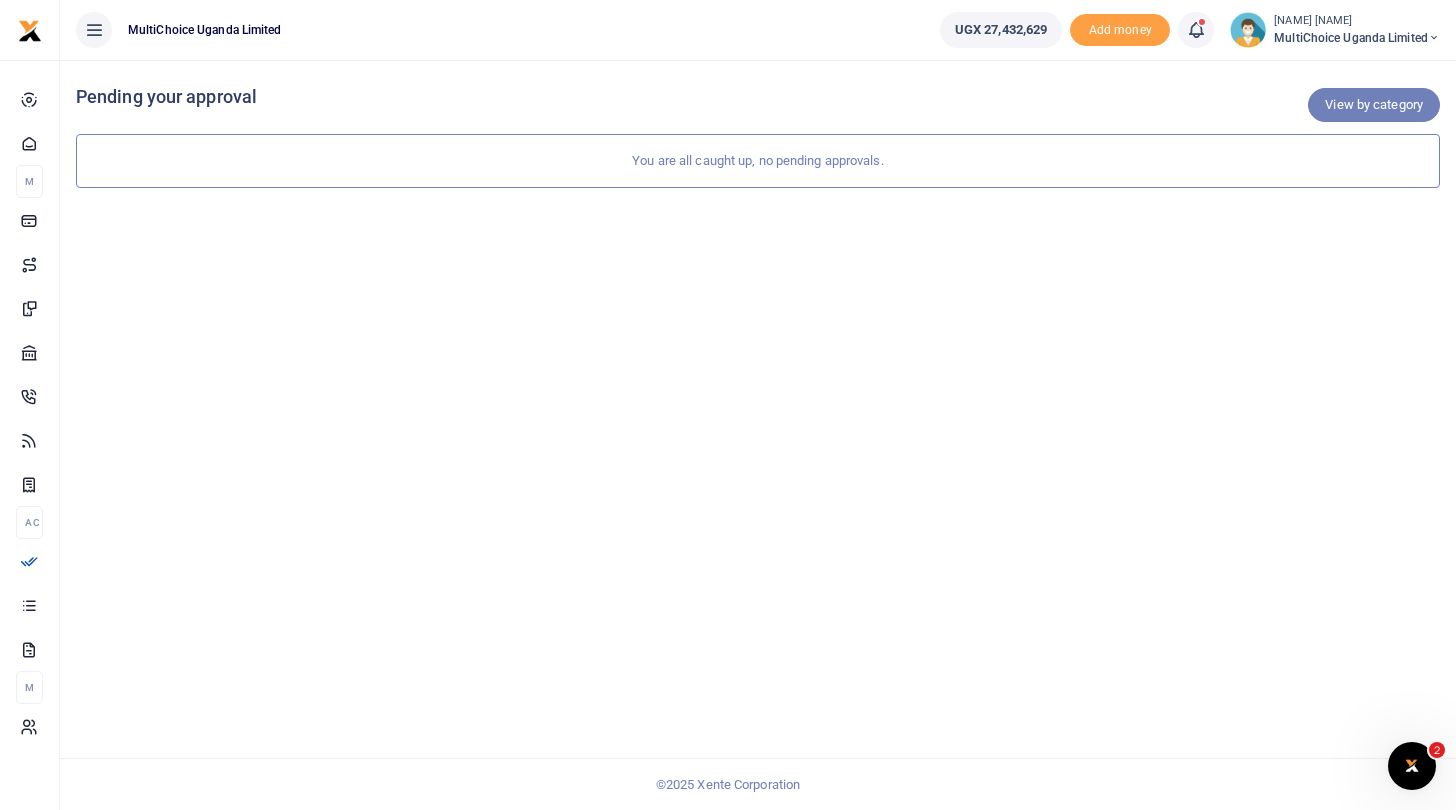click on "View by category" at bounding box center (1374, 105) 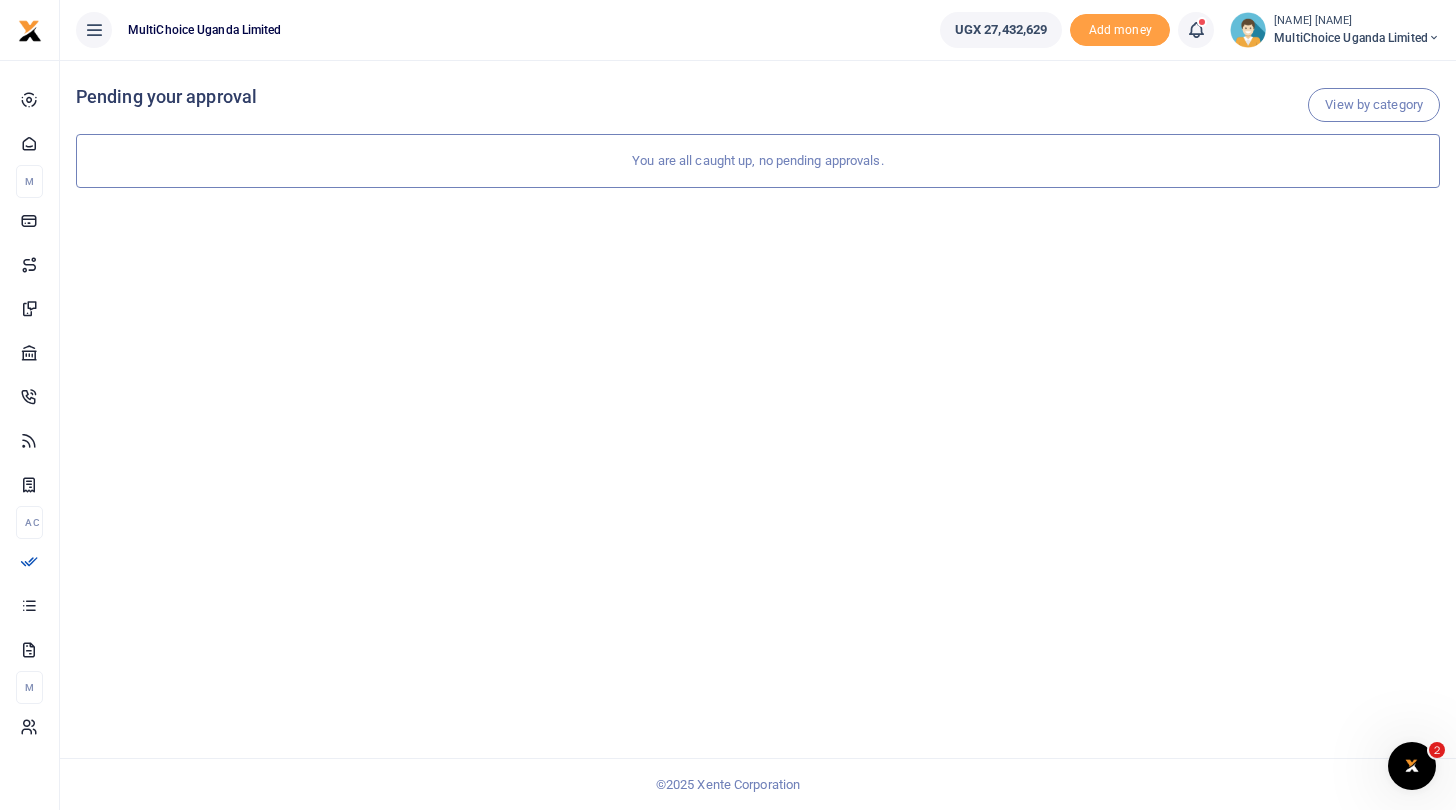 click on "MultiChoice Uganda Limited" at bounding box center [1357, 38] 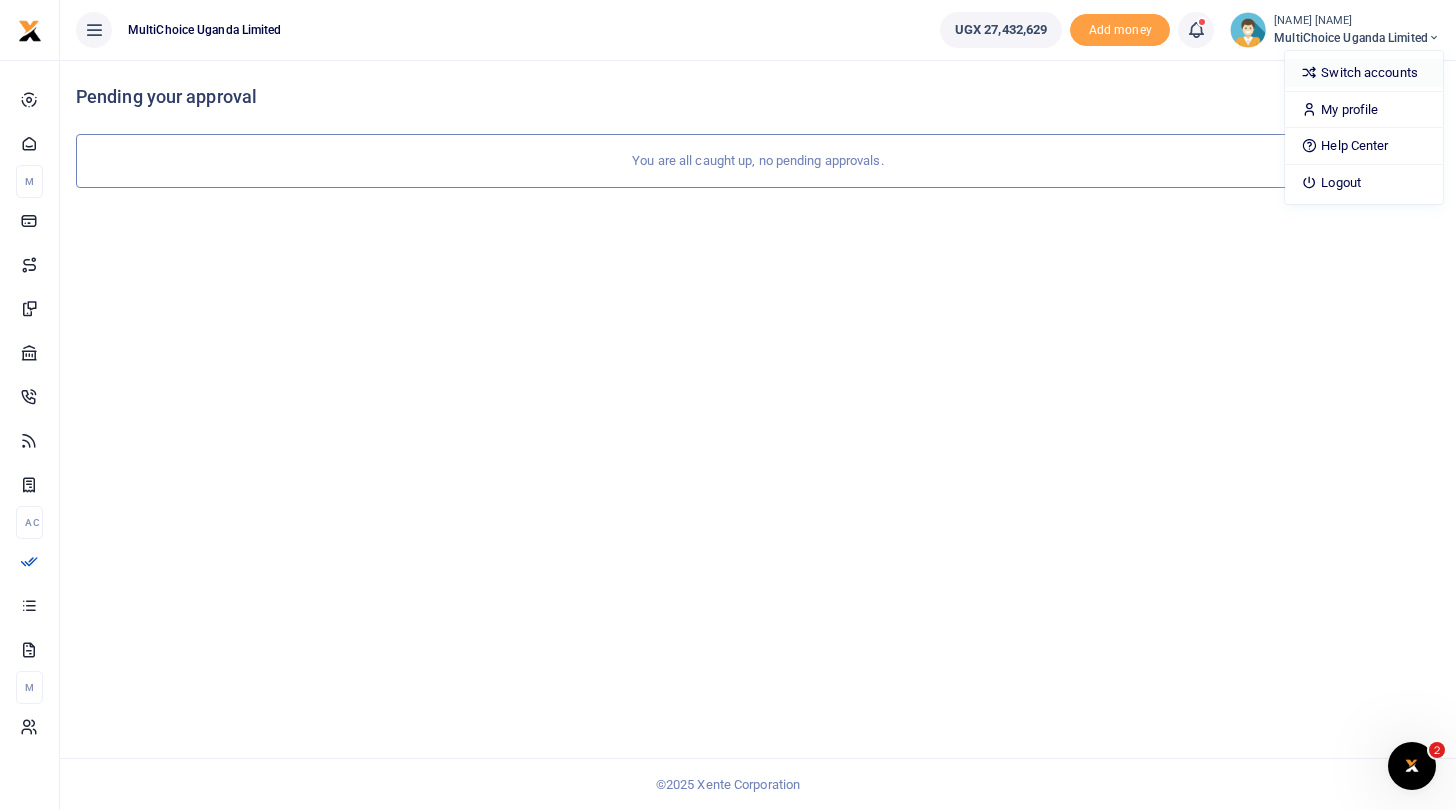 click on "Switch accounts" at bounding box center (1364, 73) 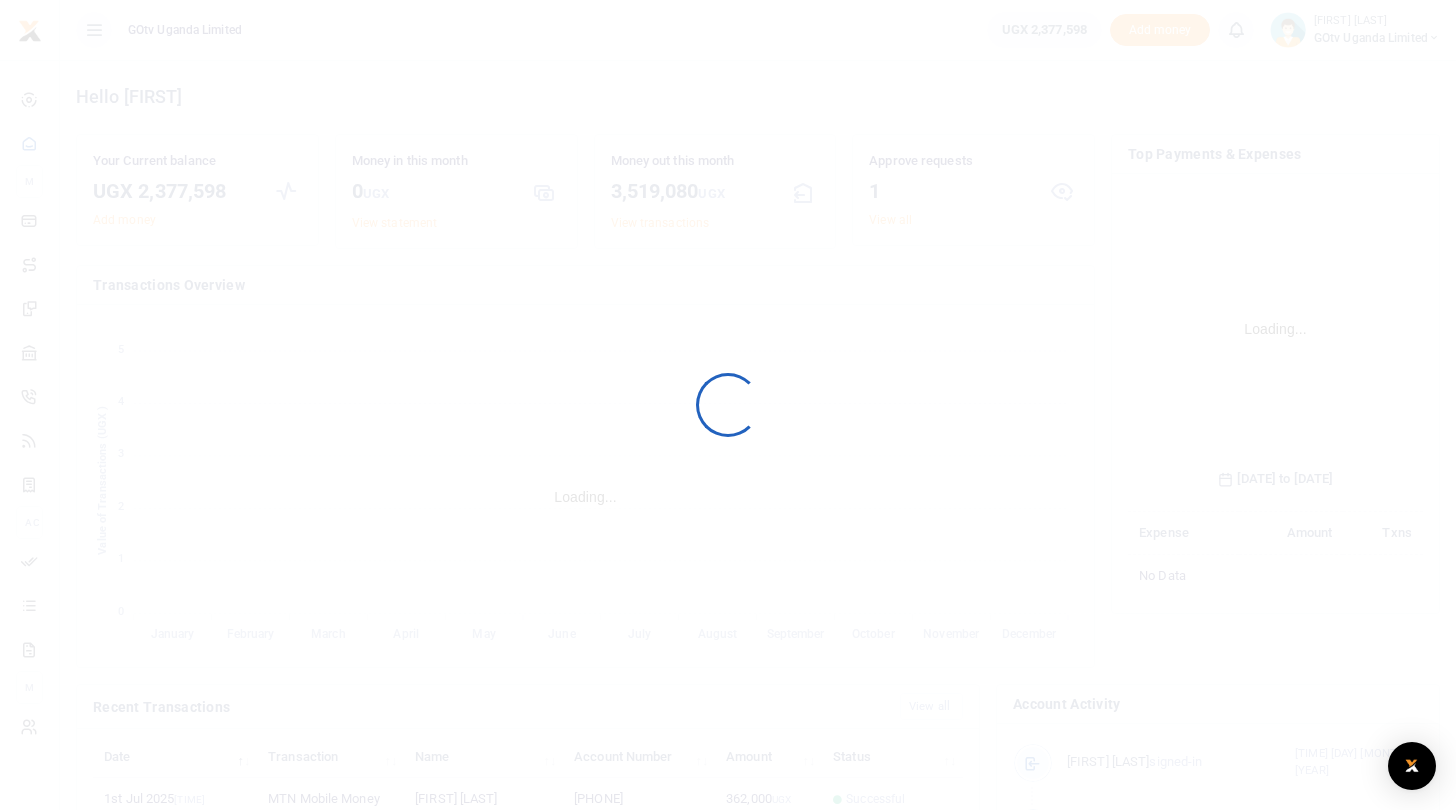 scroll, scrollTop: 0, scrollLeft: 0, axis: both 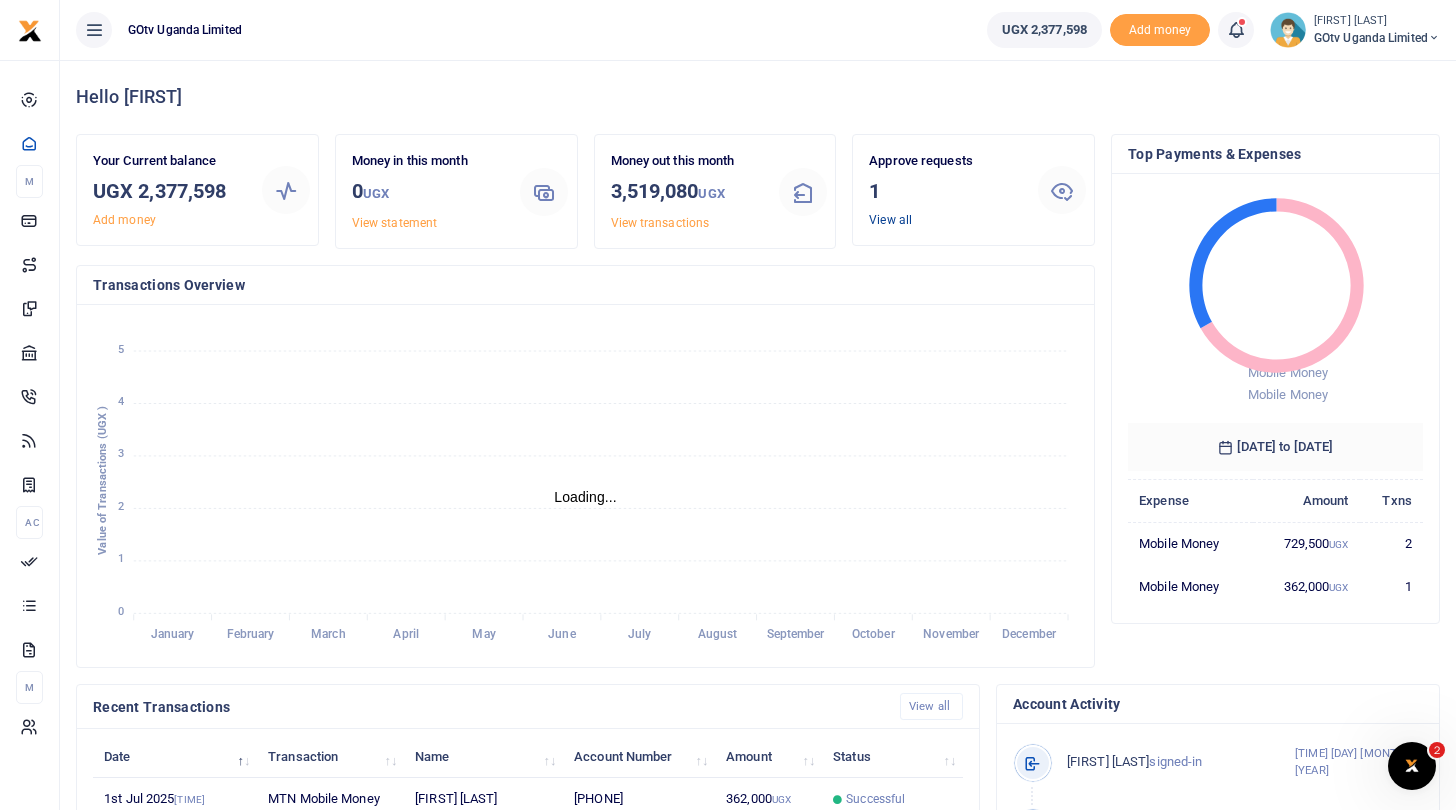 click on "View all" at bounding box center [890, 220] 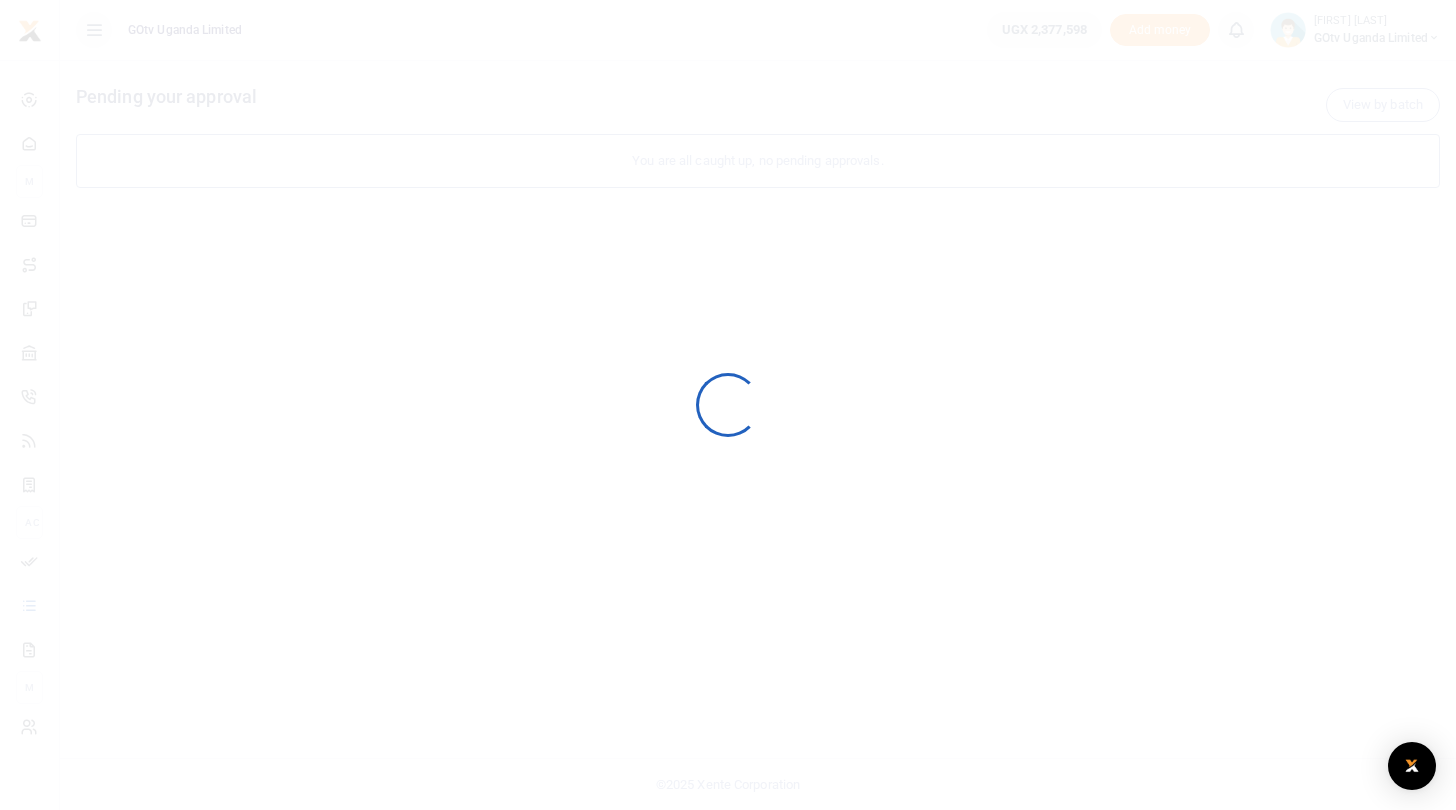 scroll, scrollTop: 0, scrollLeft: 0, axis: both 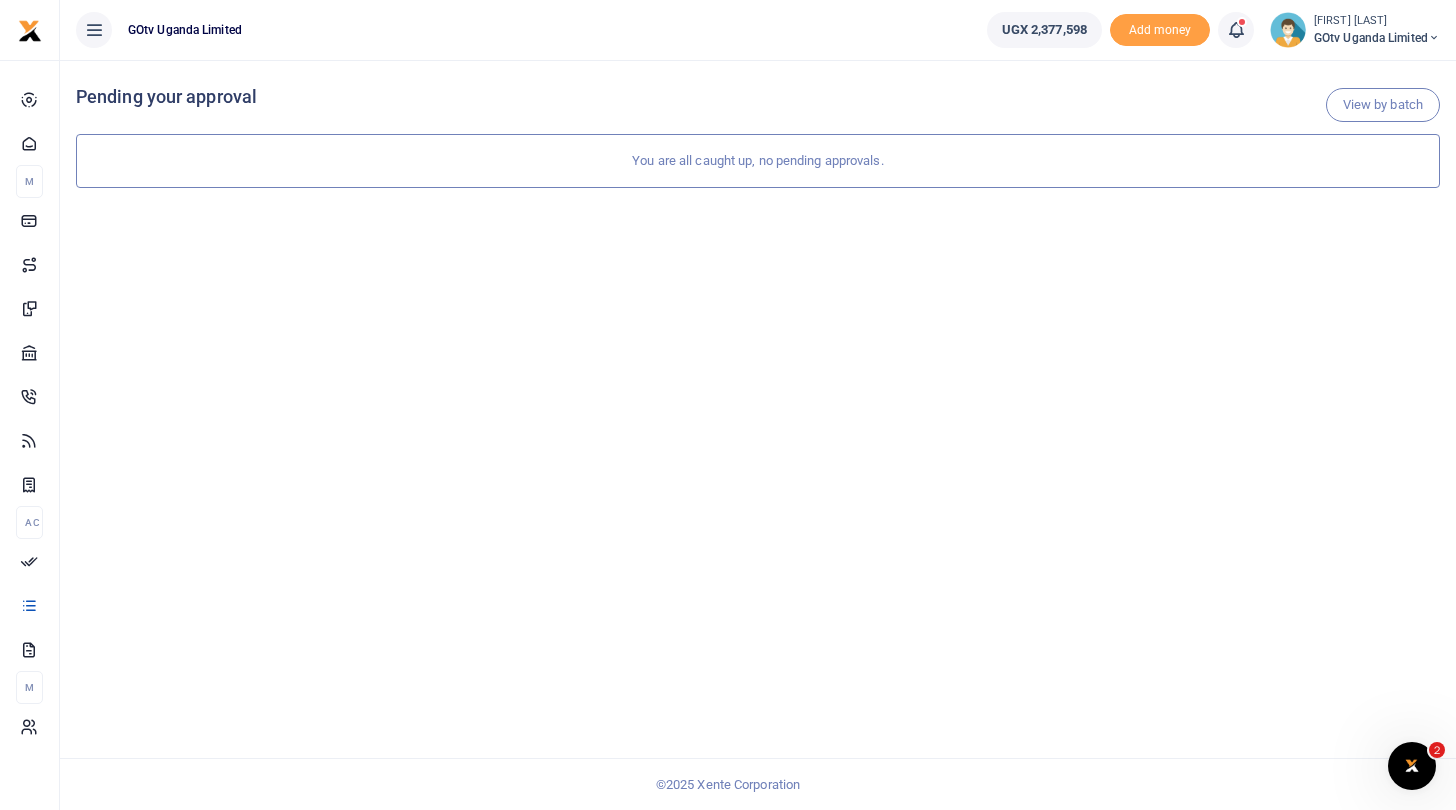 click on "GOtv Uganda Limited" at bounding box center [1377, 38] 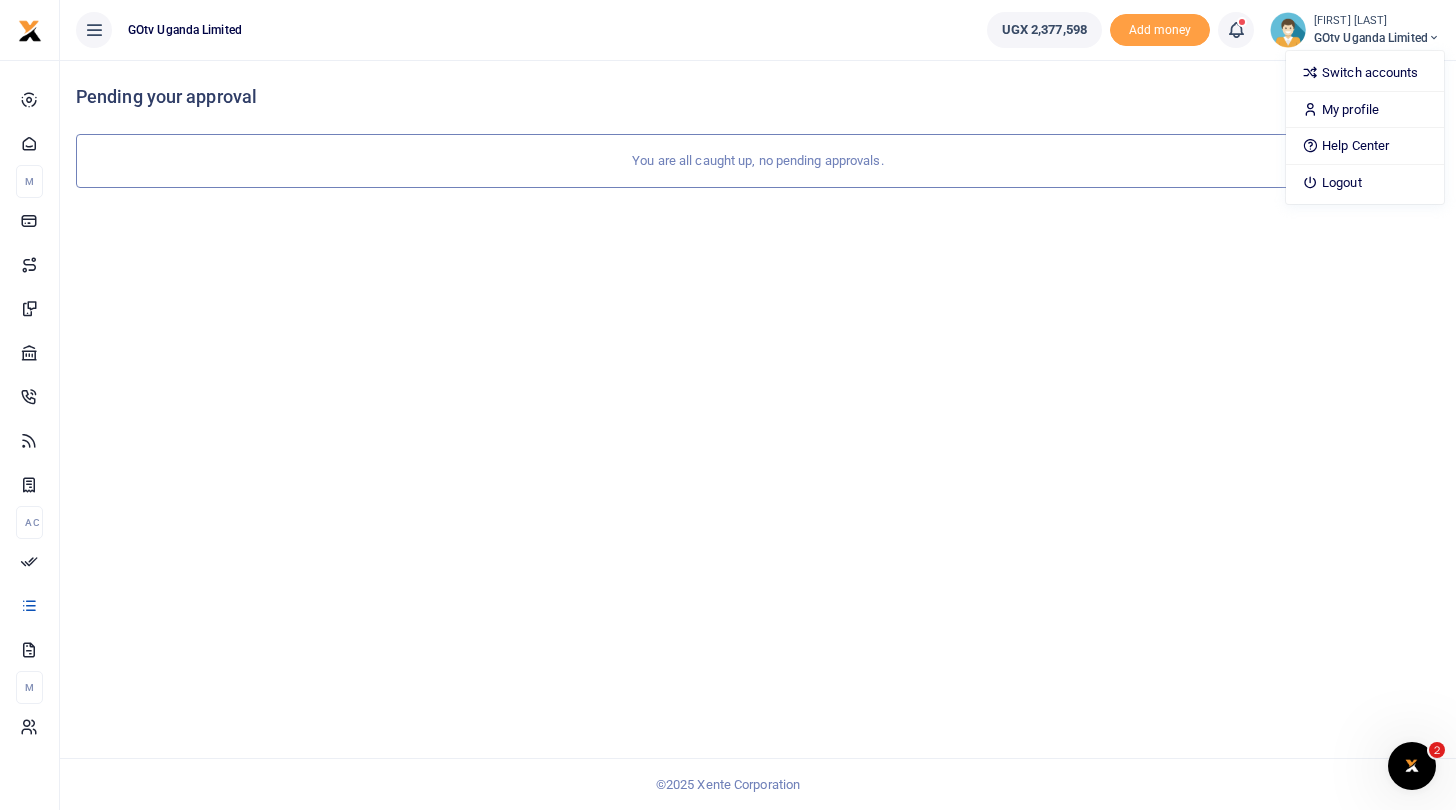 click on "View by batch
Pending your approval
You are all caught up, no pending approvals." at bounding box center [758, 435] 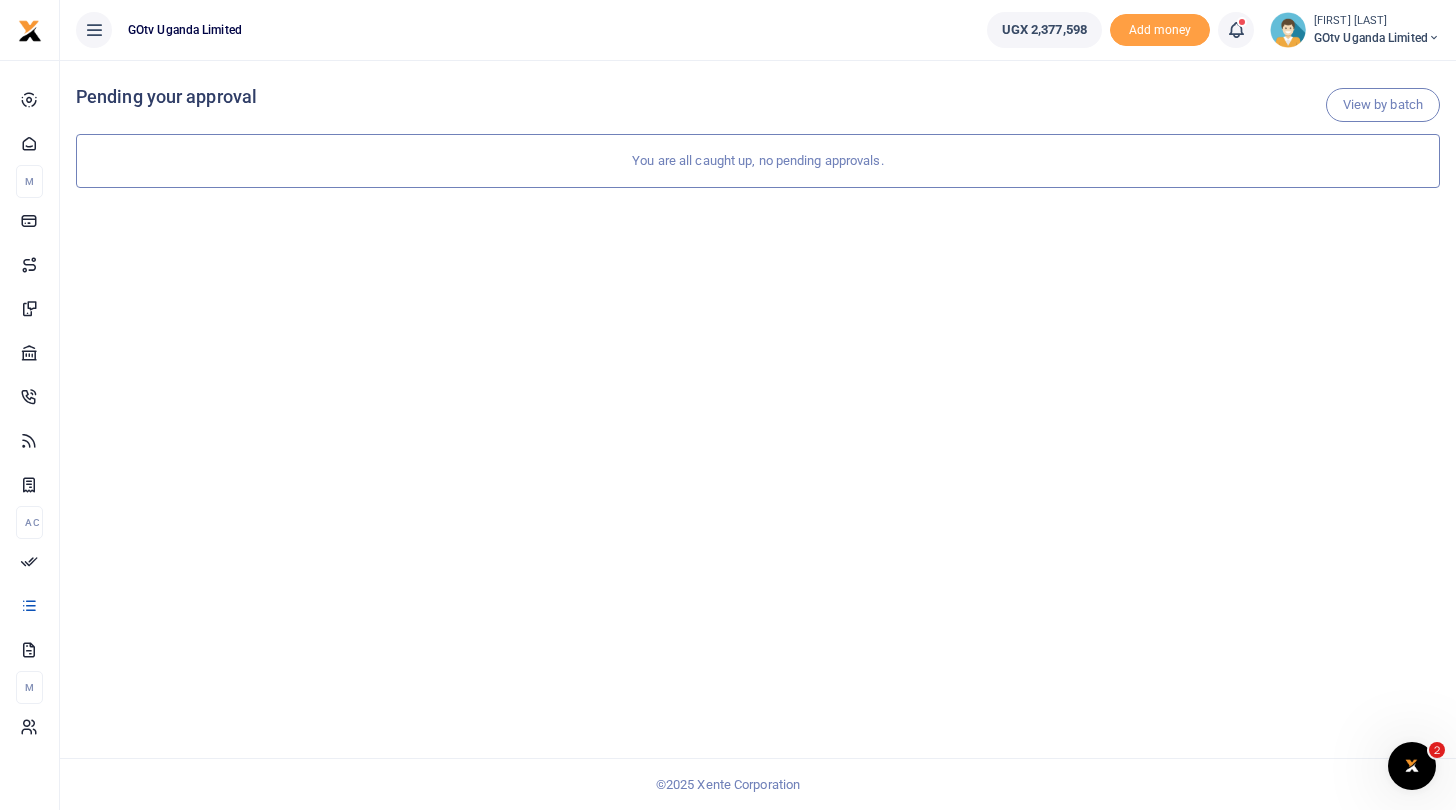 click on "GOtv Uganda Limited" at bounding box center (1377, 38) 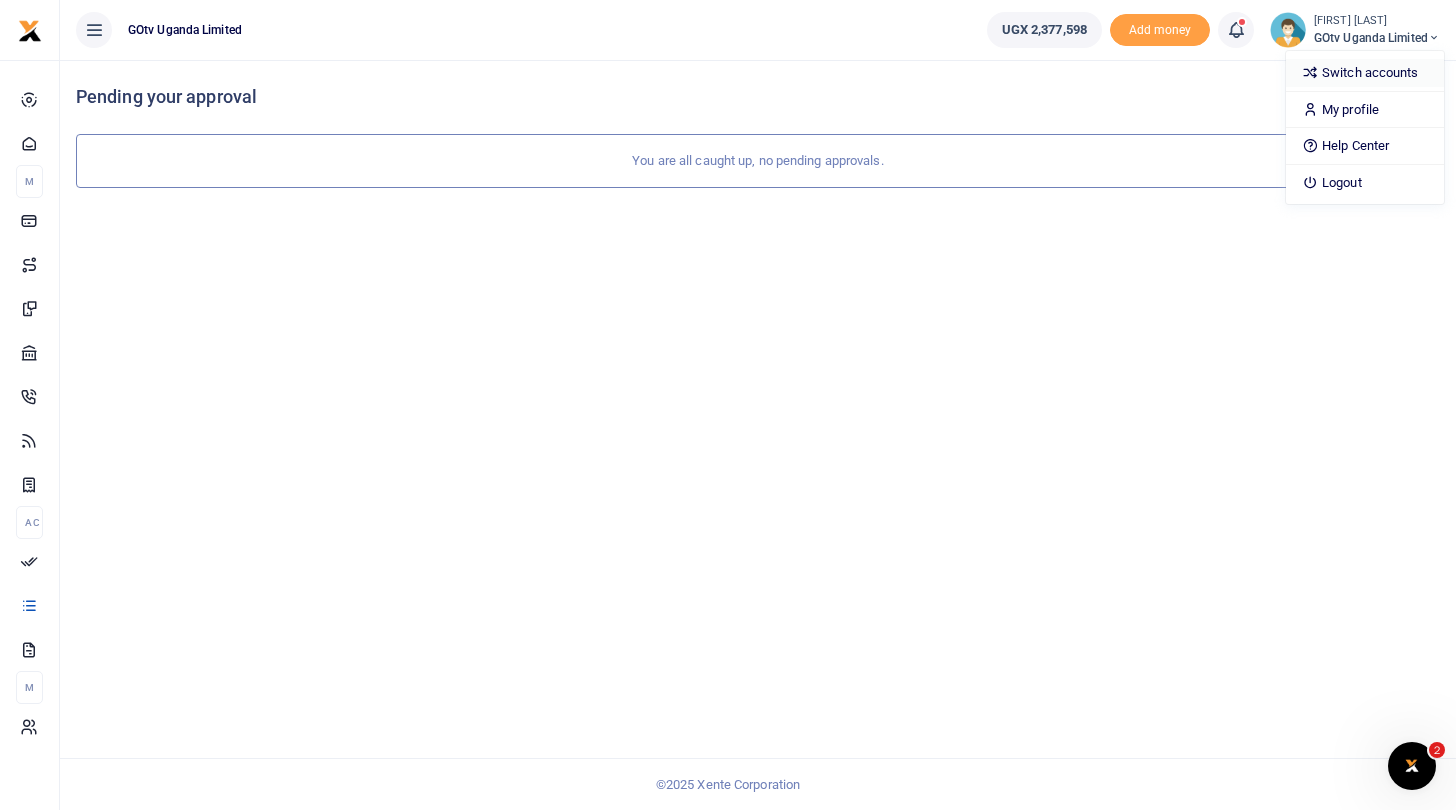 click on "Switch accounts" at bounding box center (1365, 73) 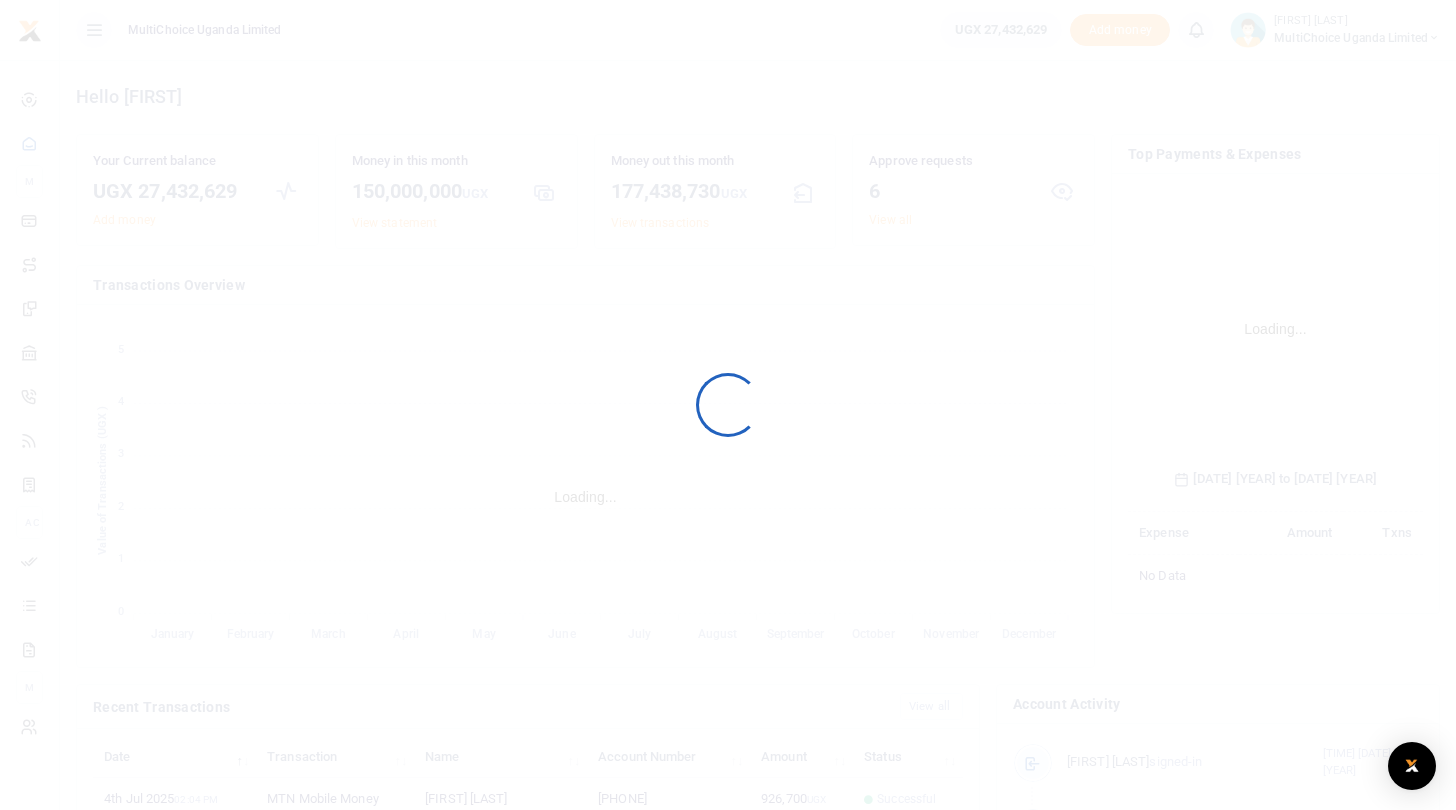 scroll, scrollTop: 0, scrollLeft: 0, axis: both 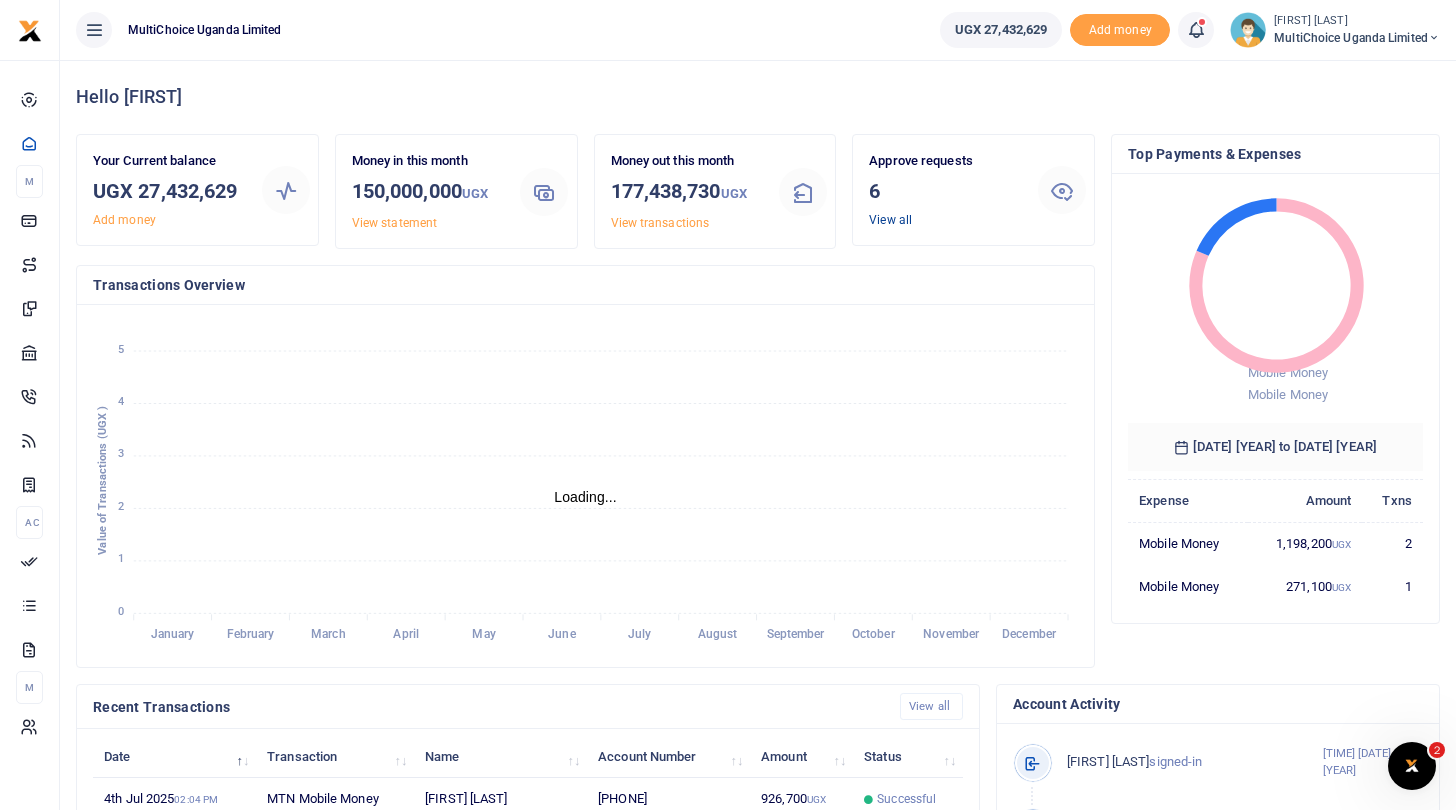 click on "View all" at bounding box center [890, 220] 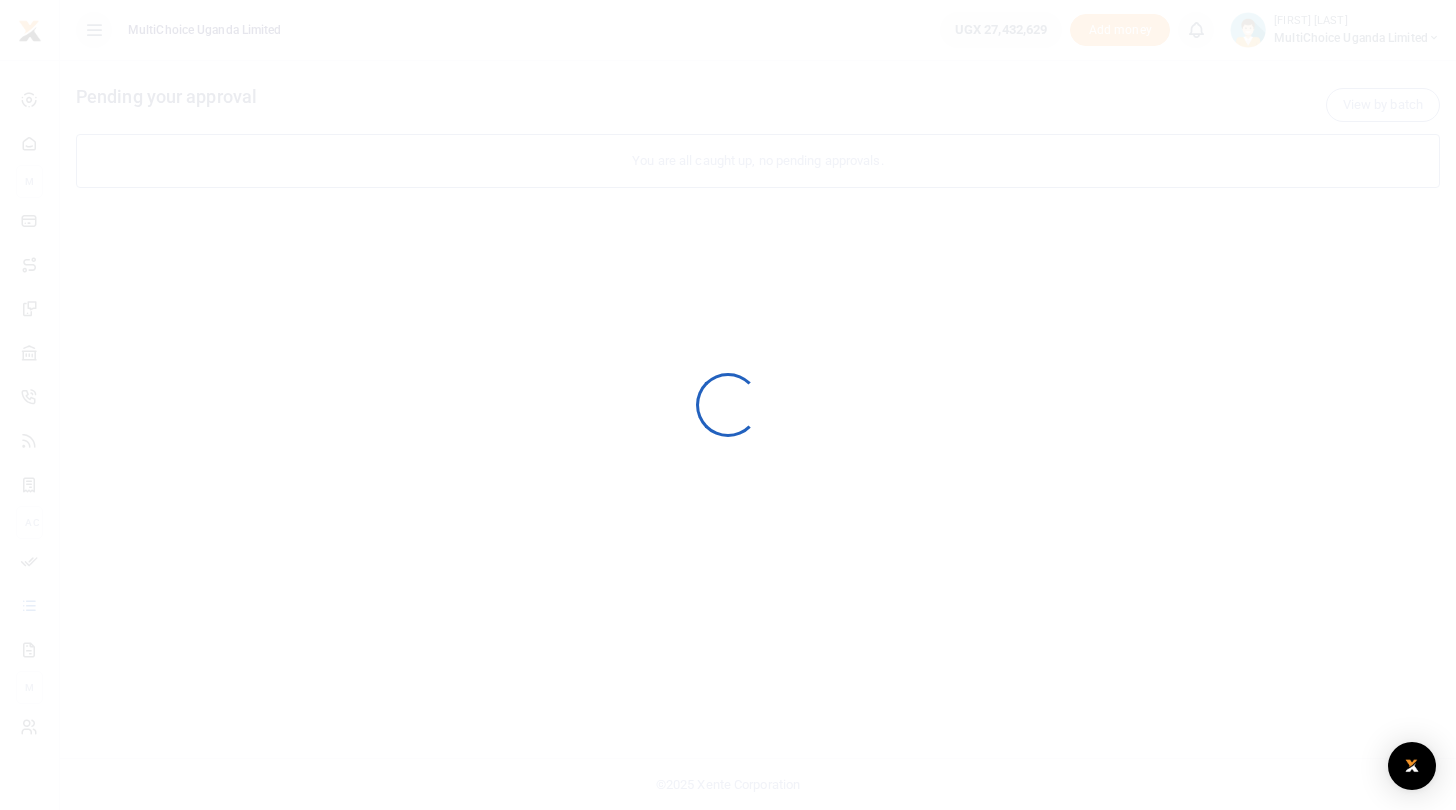 scroll, scrollTop: 0, scrollLeft: 0, axis: both 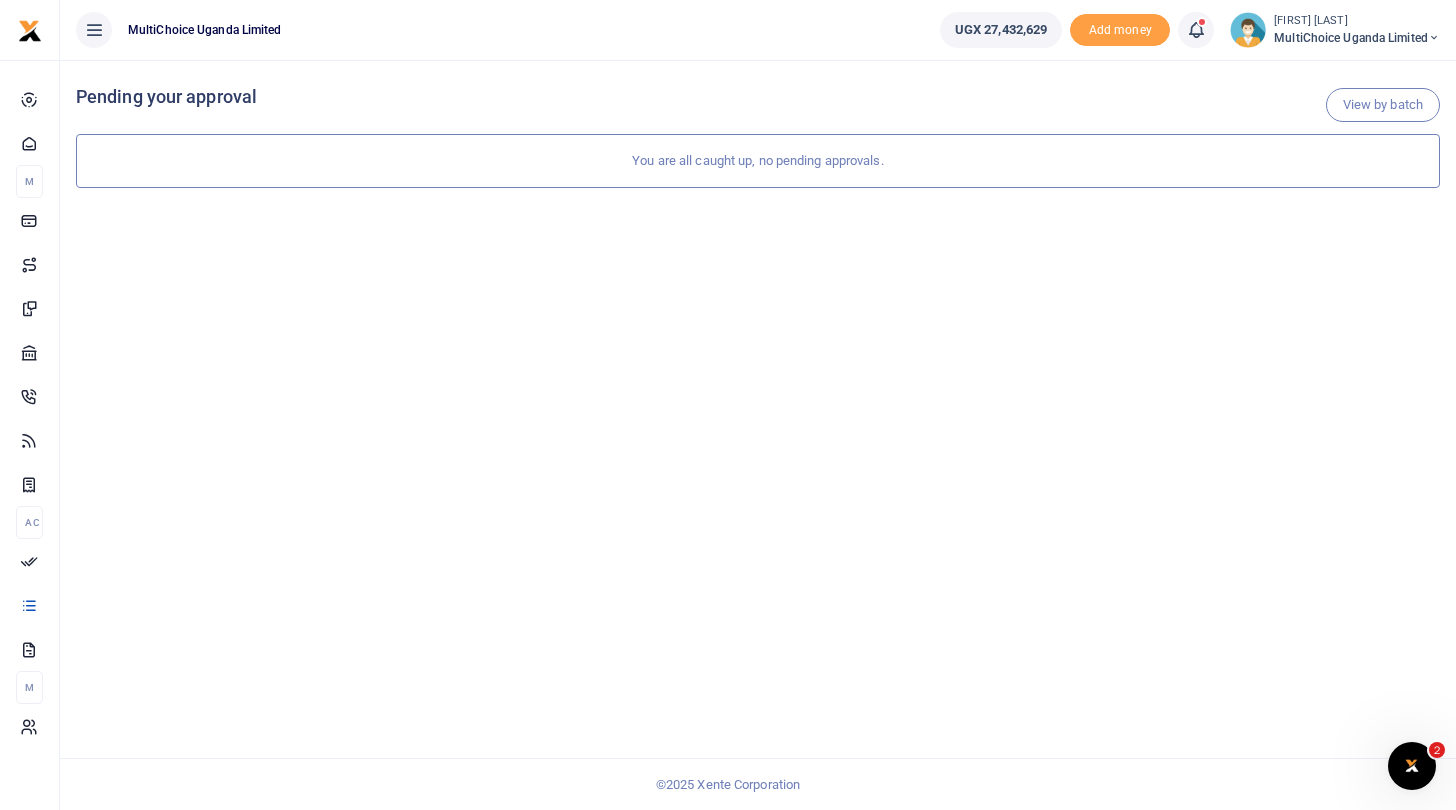 click on "MultiChoice Uganda Limited" at bounding box center (1357, 38) 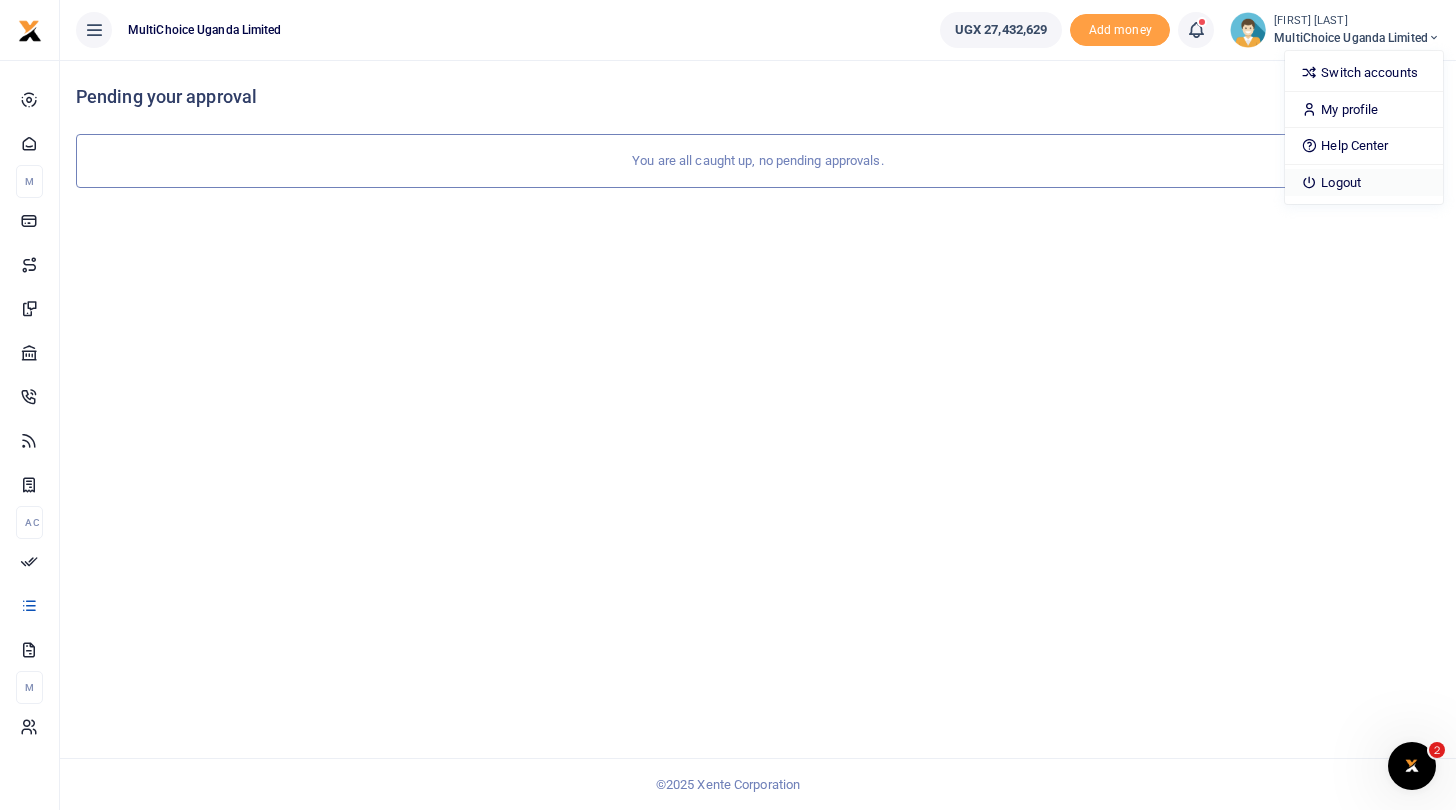 click on "Logout" at bounding box center [1364, 183] 